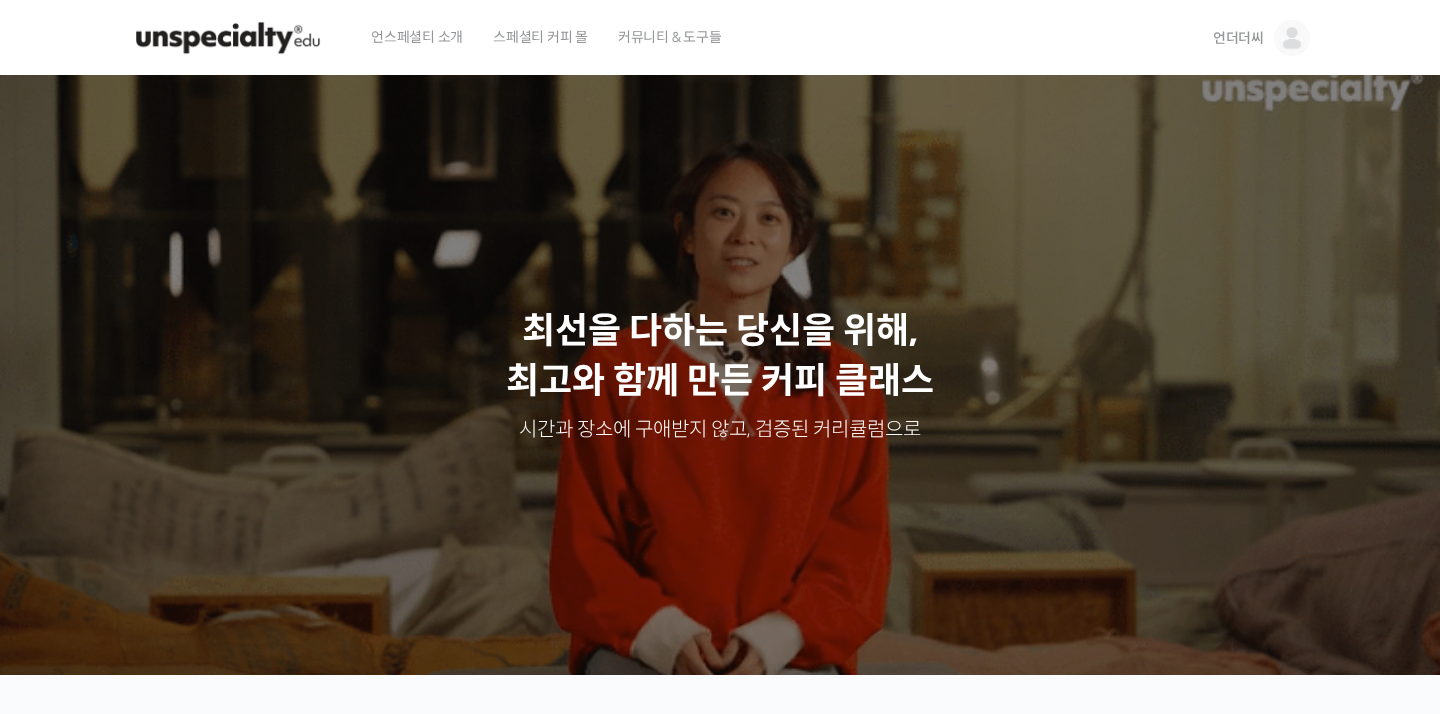 scroll, scrollTop: 0, scrollLeft: 0, axis: both 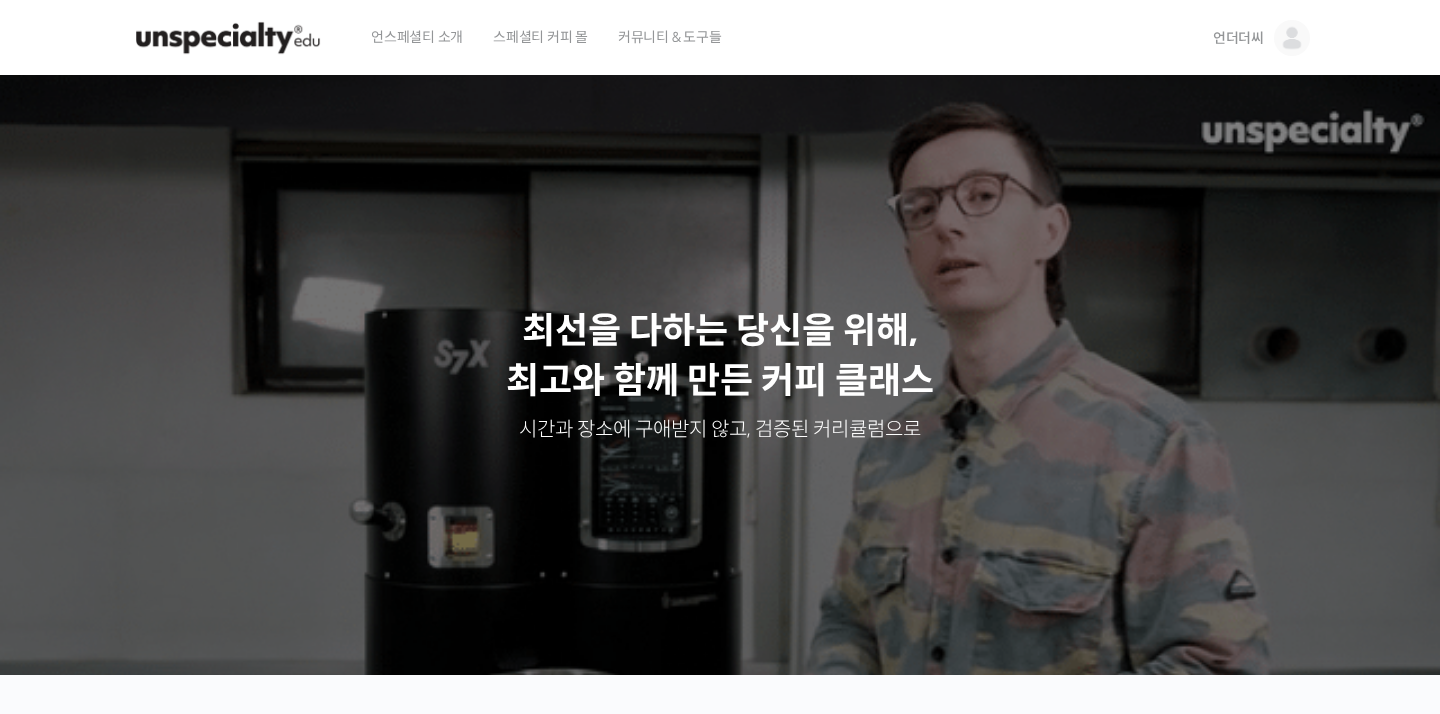 click on "언더더씨" at bounding box center (1238, 38) 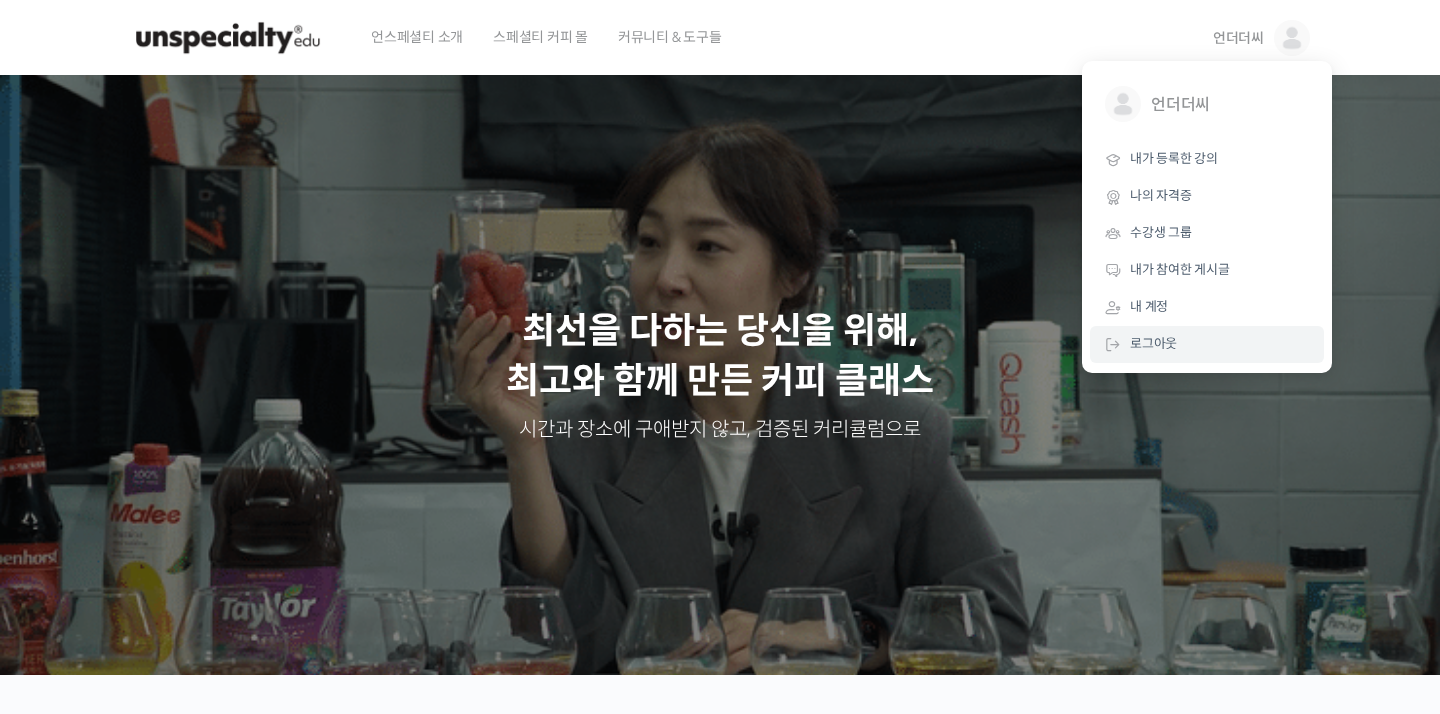 click on "로그아웃" at bounding box center [1153, 343] 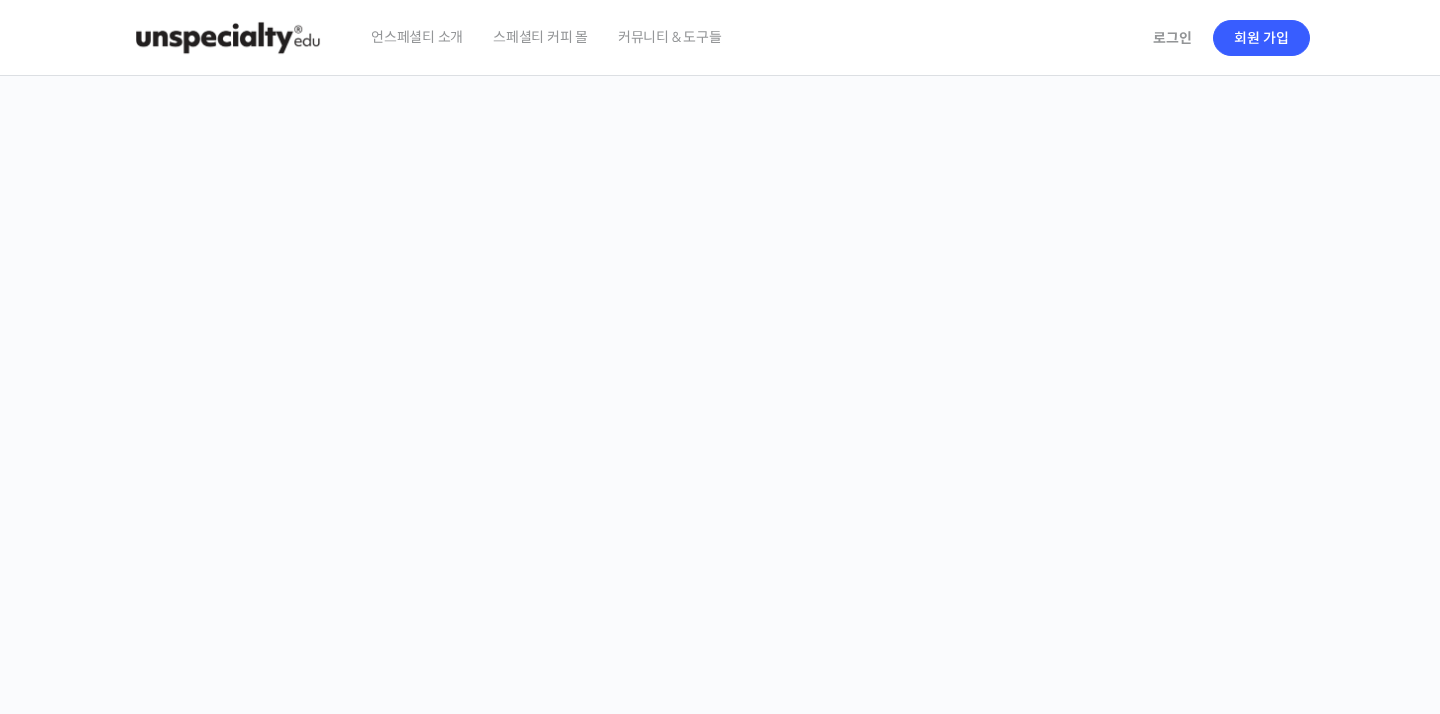 scroll, scrollTop: 0, scrollLeft: 0, axis: both 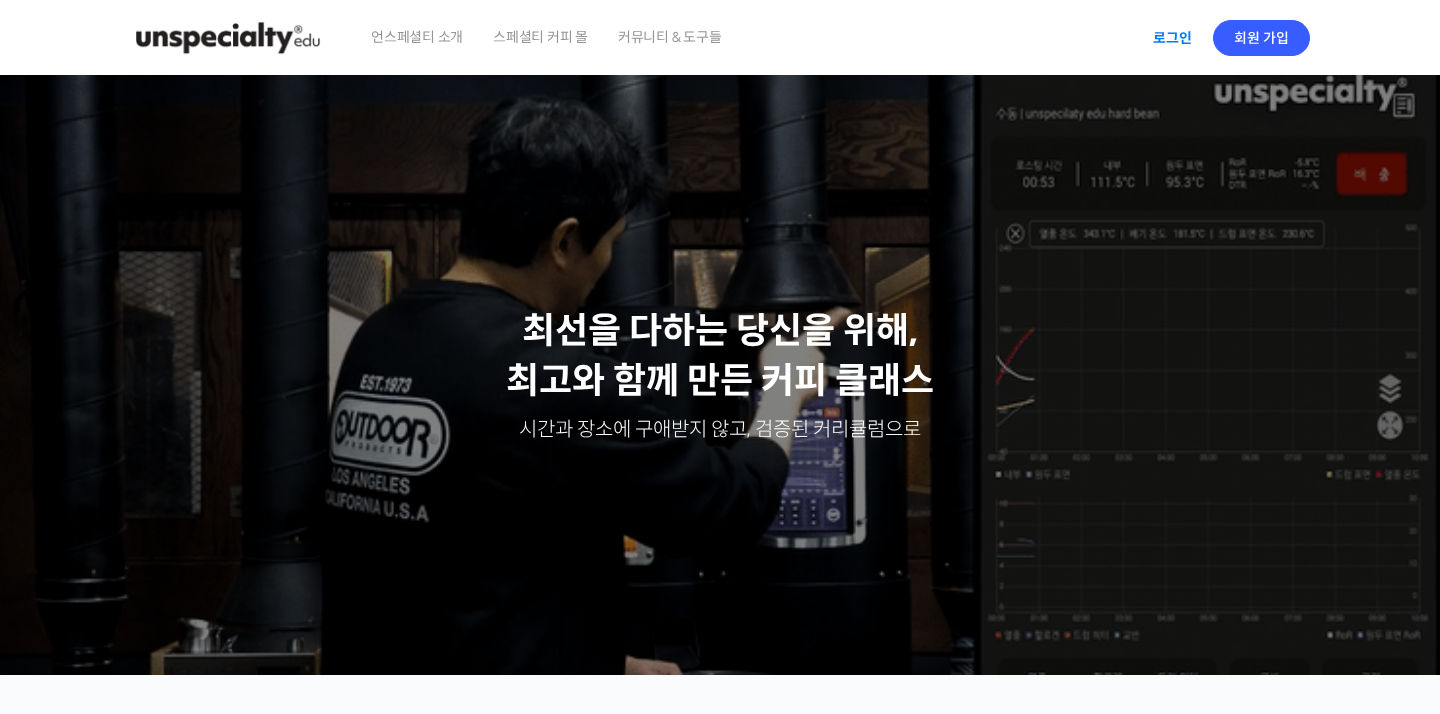 click on "로그인" at bounding box center [1172, 38] 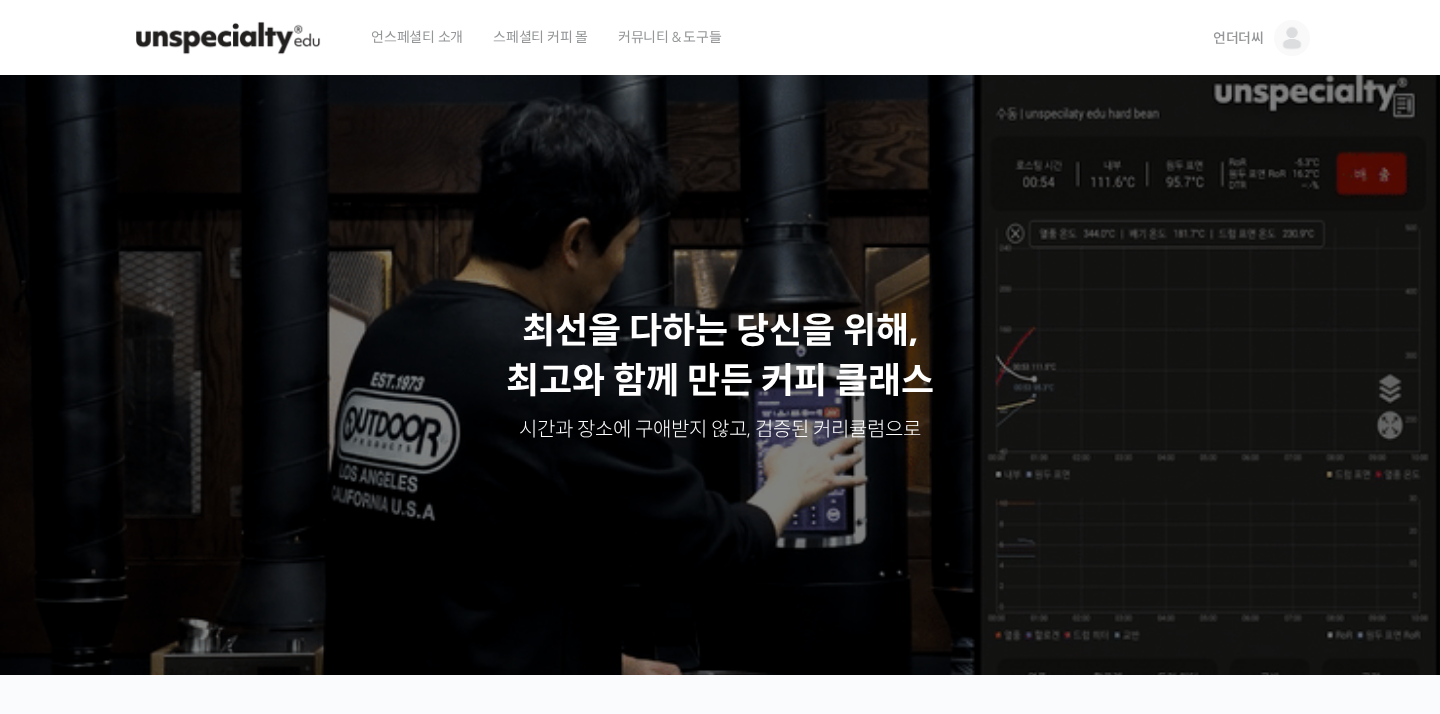 scroll, scrollTop: 0, scrollLeft: 0, axis: both 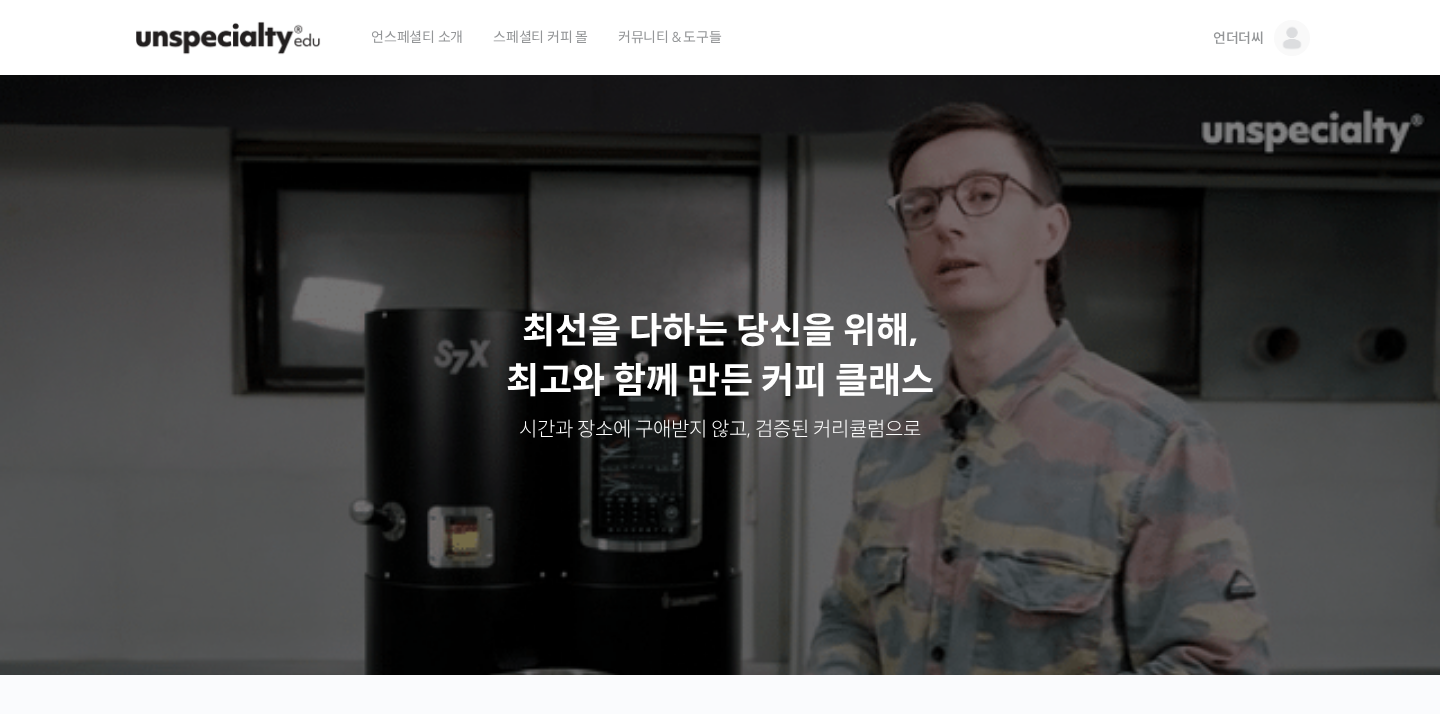 click on "언더더씨" at bounding box center [1238, 38] 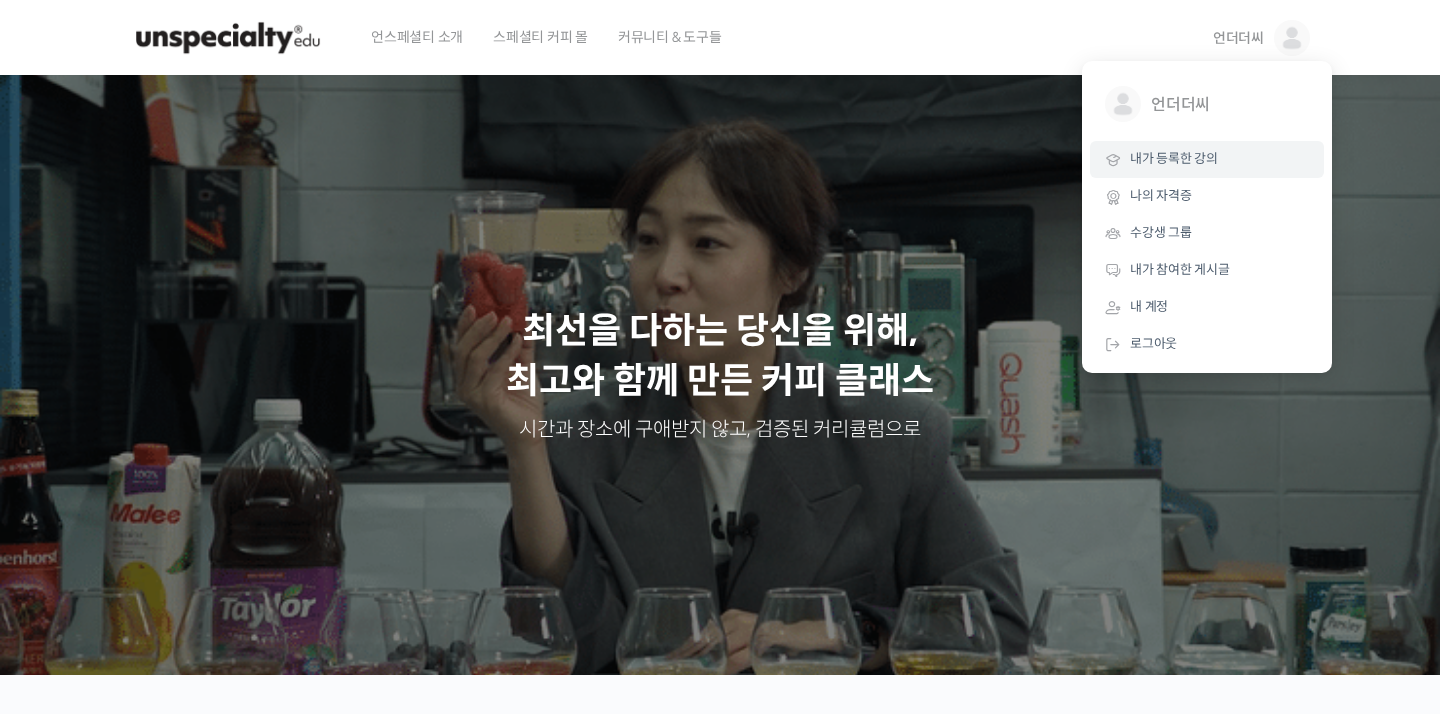 click on "내가 등록한 강의" at bounding box center (1174, 158) 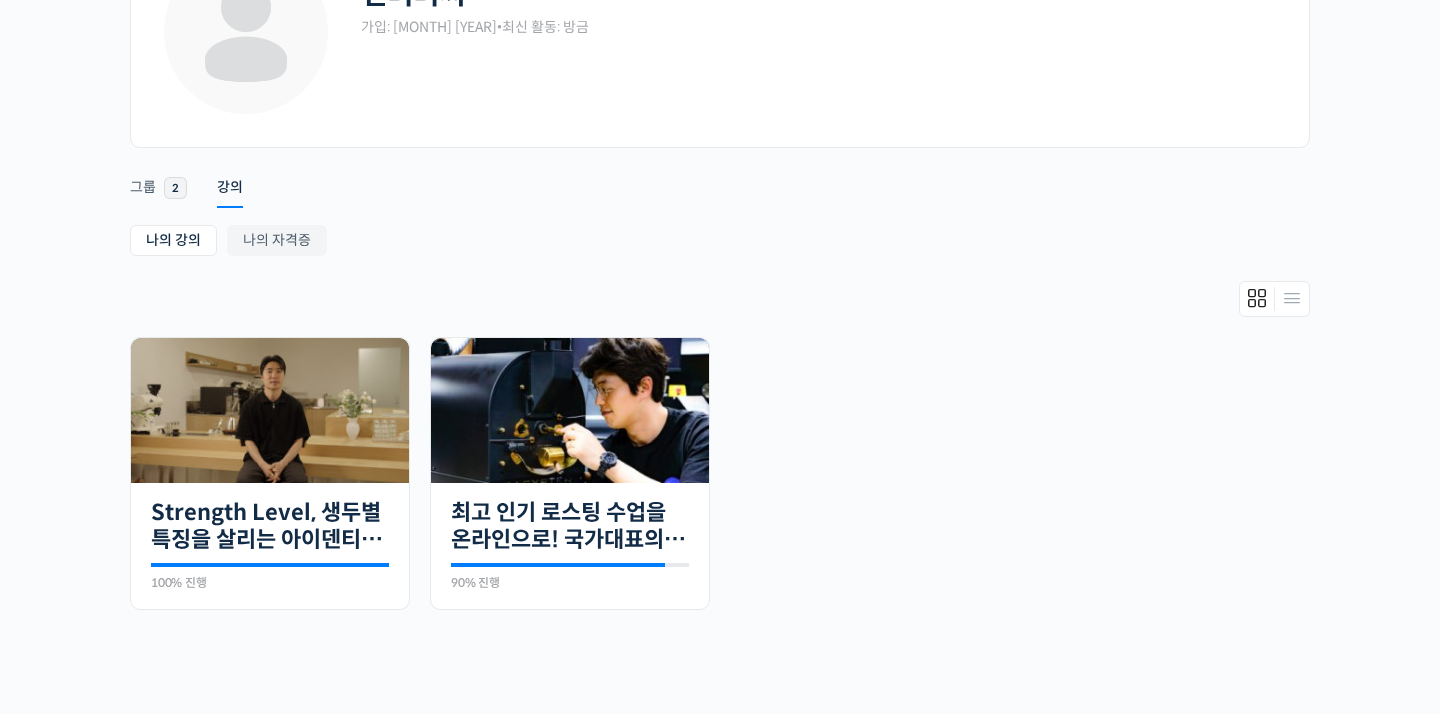 scroll, scrollTop: 190, scrollLeft: 0, axis: vertical 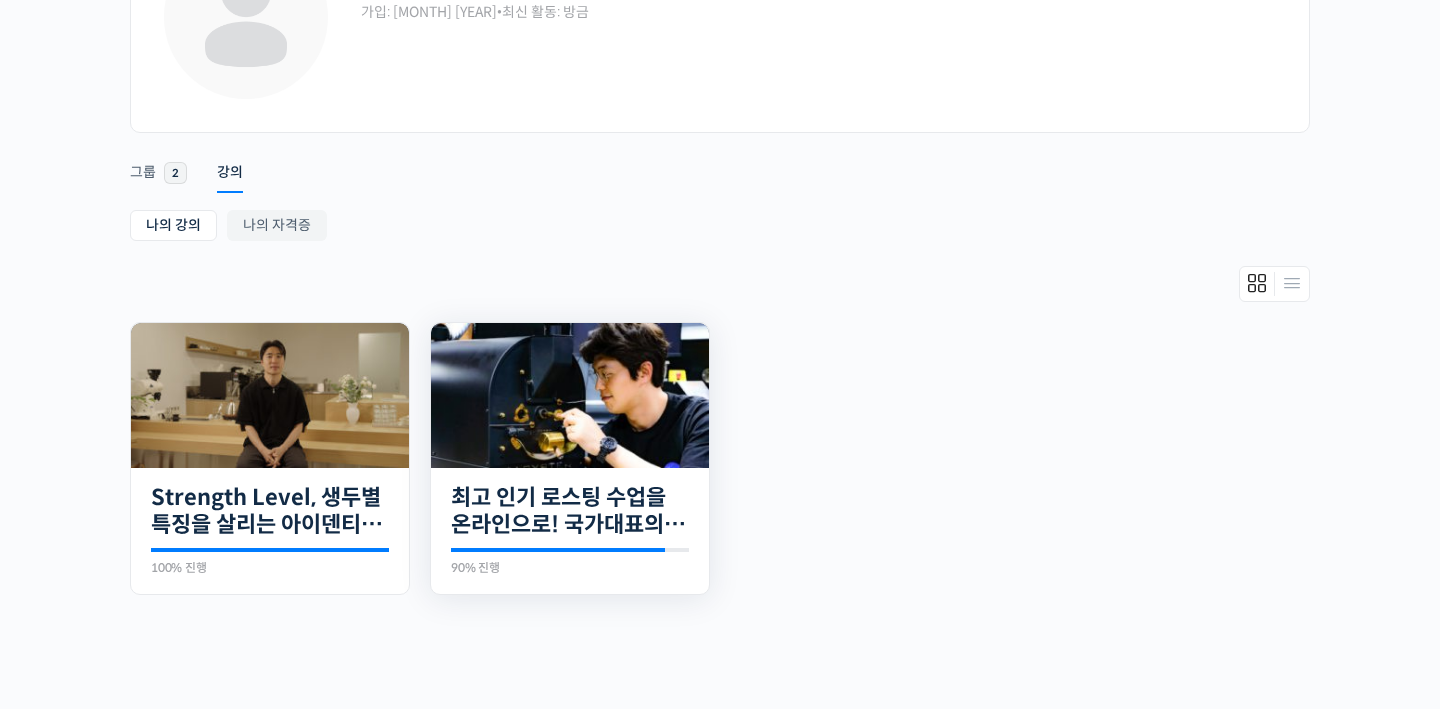 click at bounding box center [570, 395] 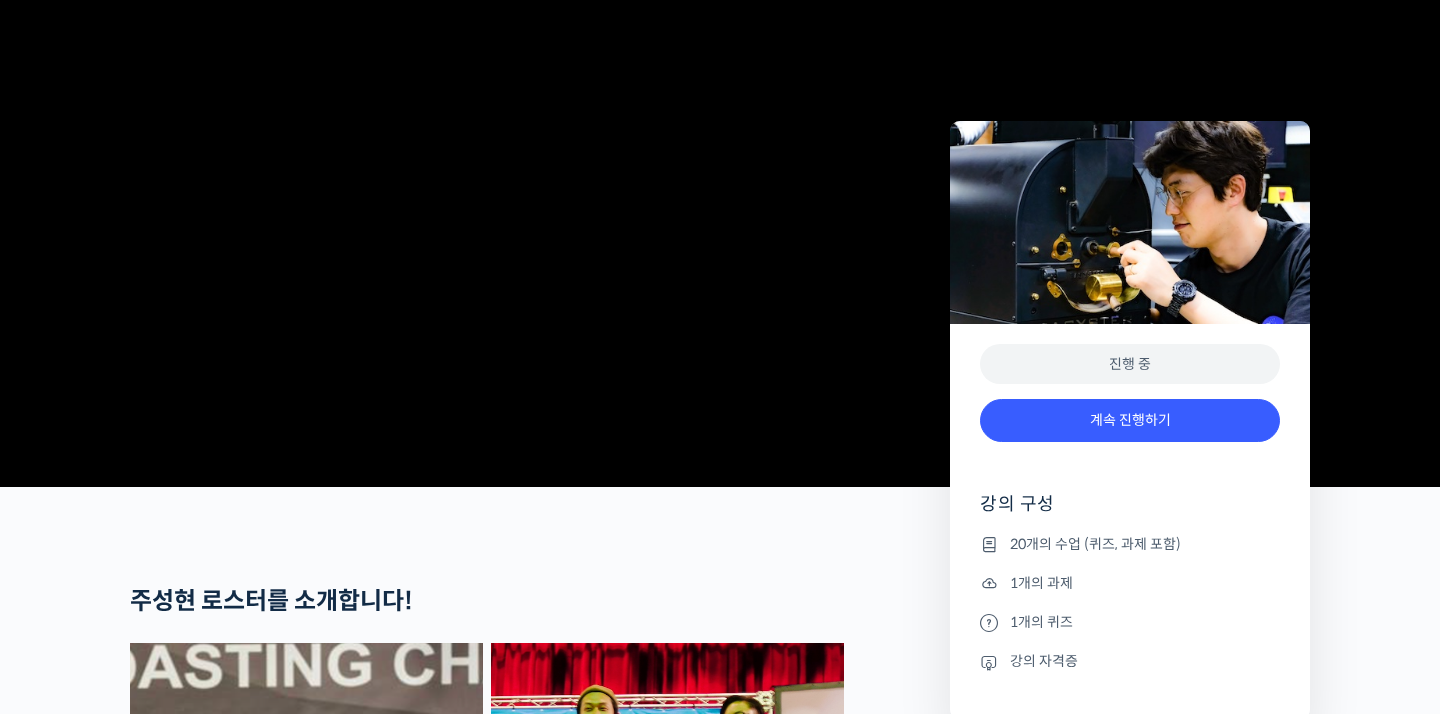scroll, scrollTop: 1046, scrollLeft: 0, axis: vertical 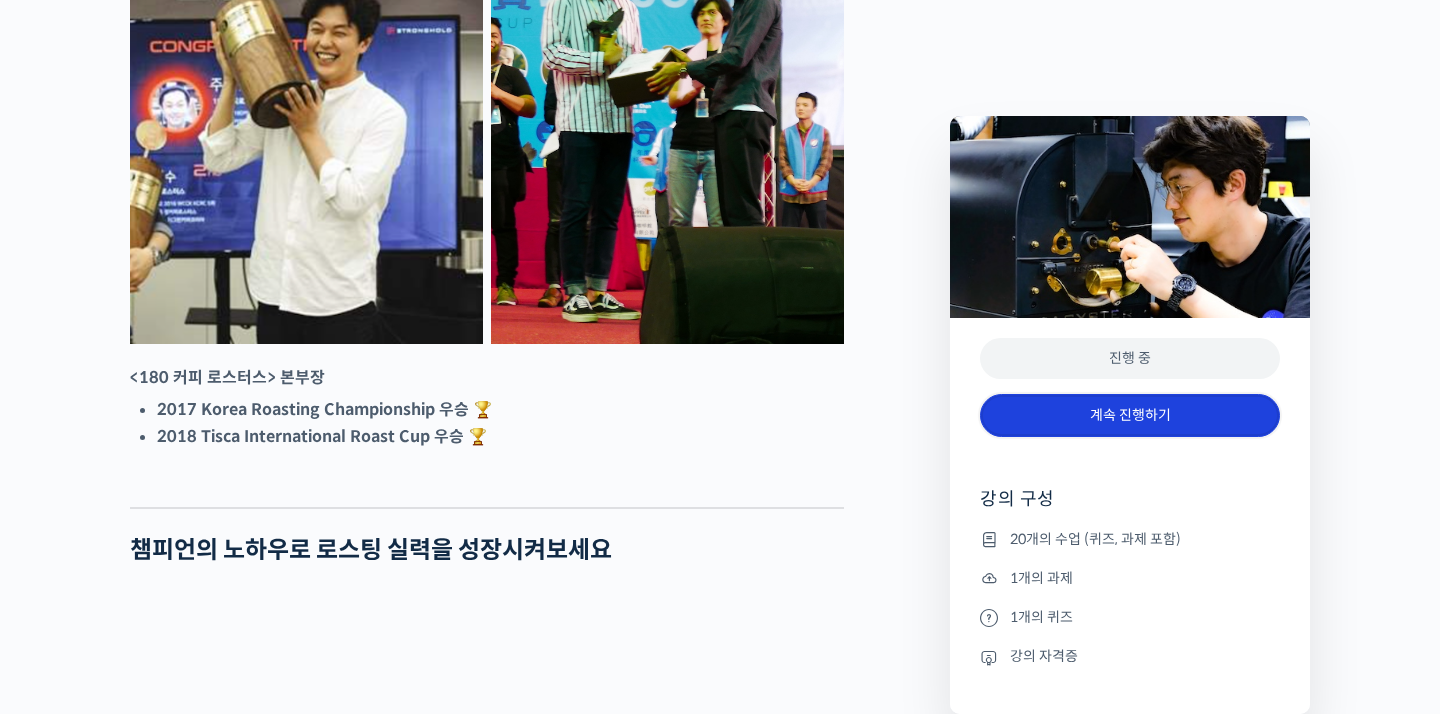 click on "계속 진행하기" at bounding box center (1130, 415) 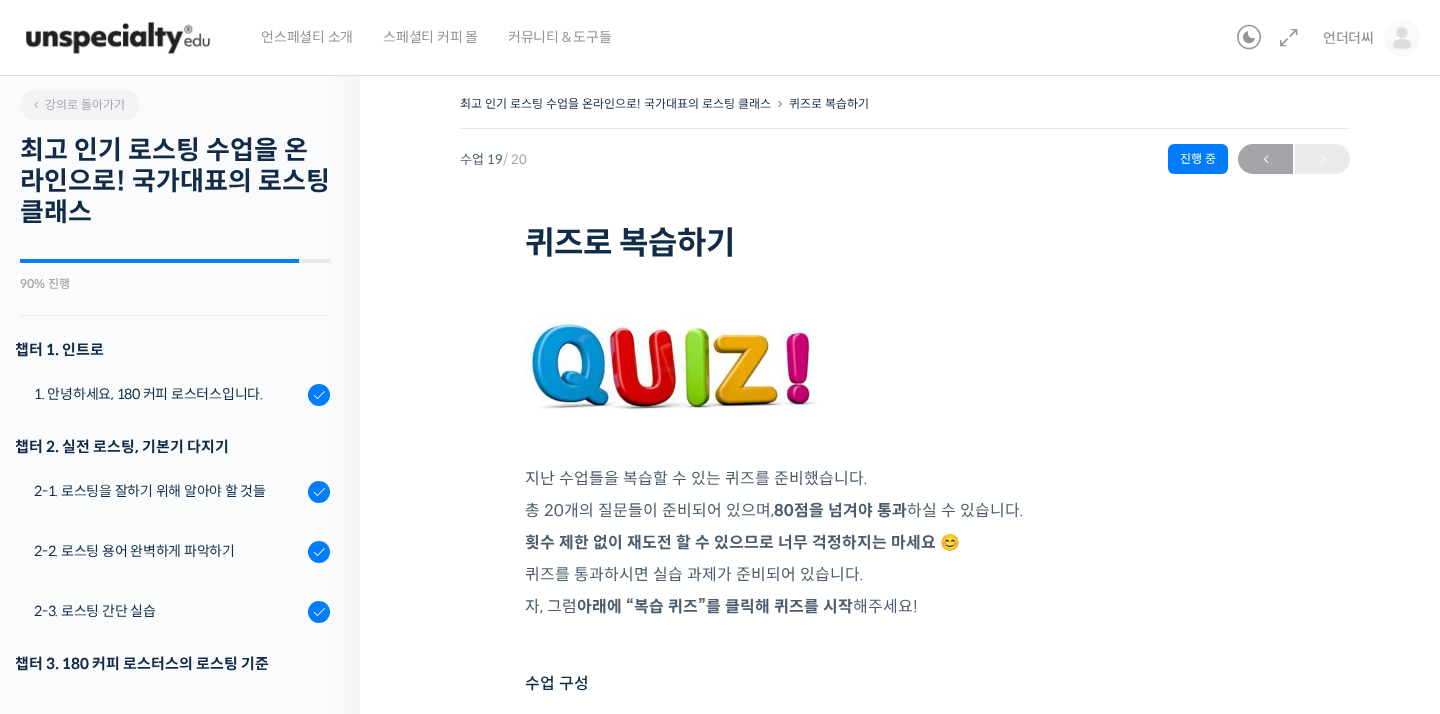 scroll, scrollTop: 0, scrollLeft: 0, axis: both 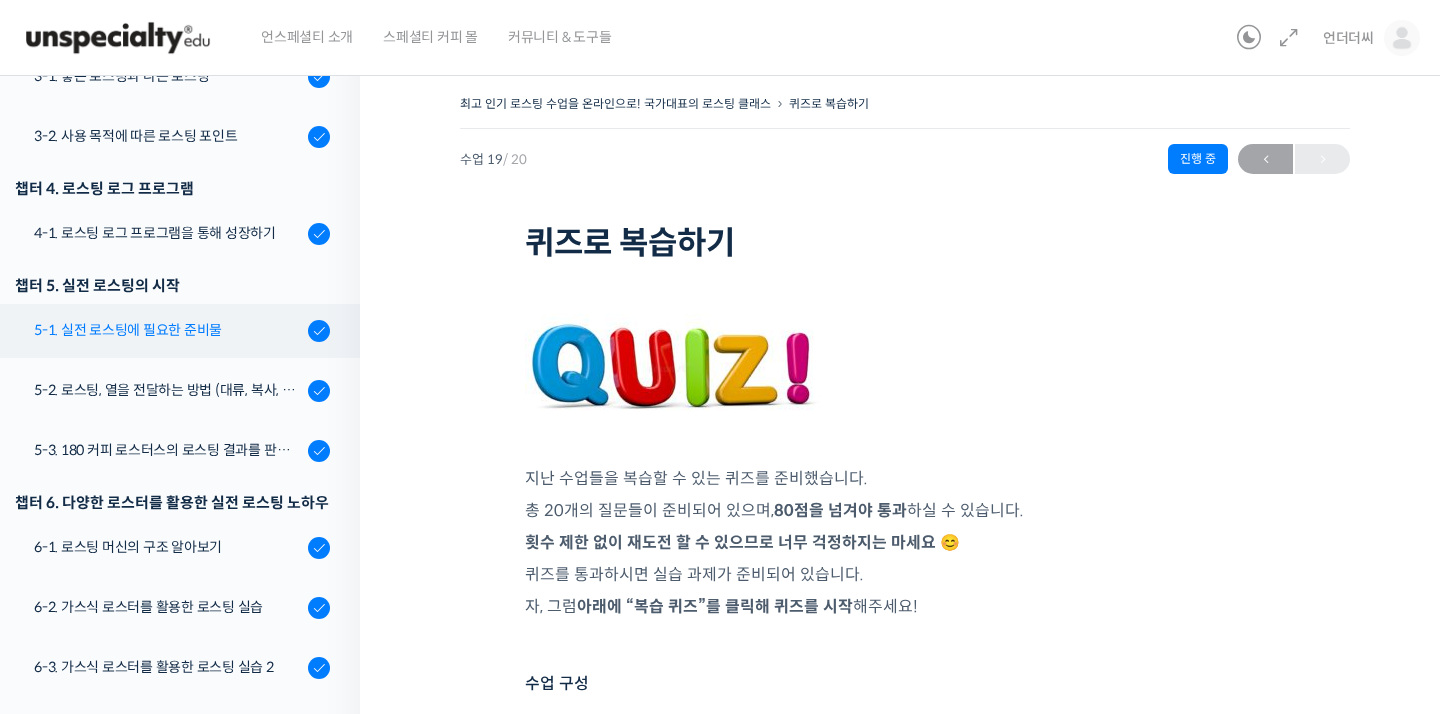 click on "5-1. 실전 로스팅에 필요한 준비물" at bounding box center [168, 330] 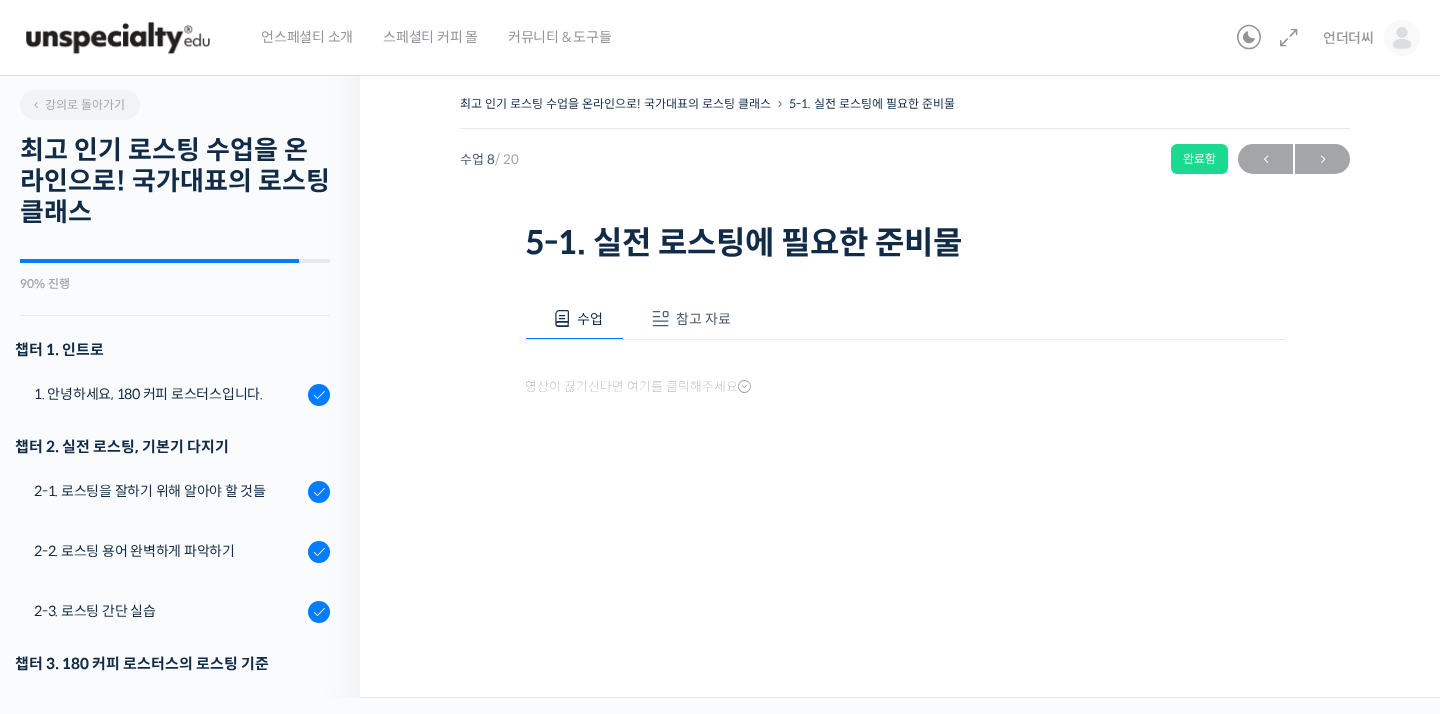 scroll, scrollTop: 0, scrollLeft: 0, axis: both 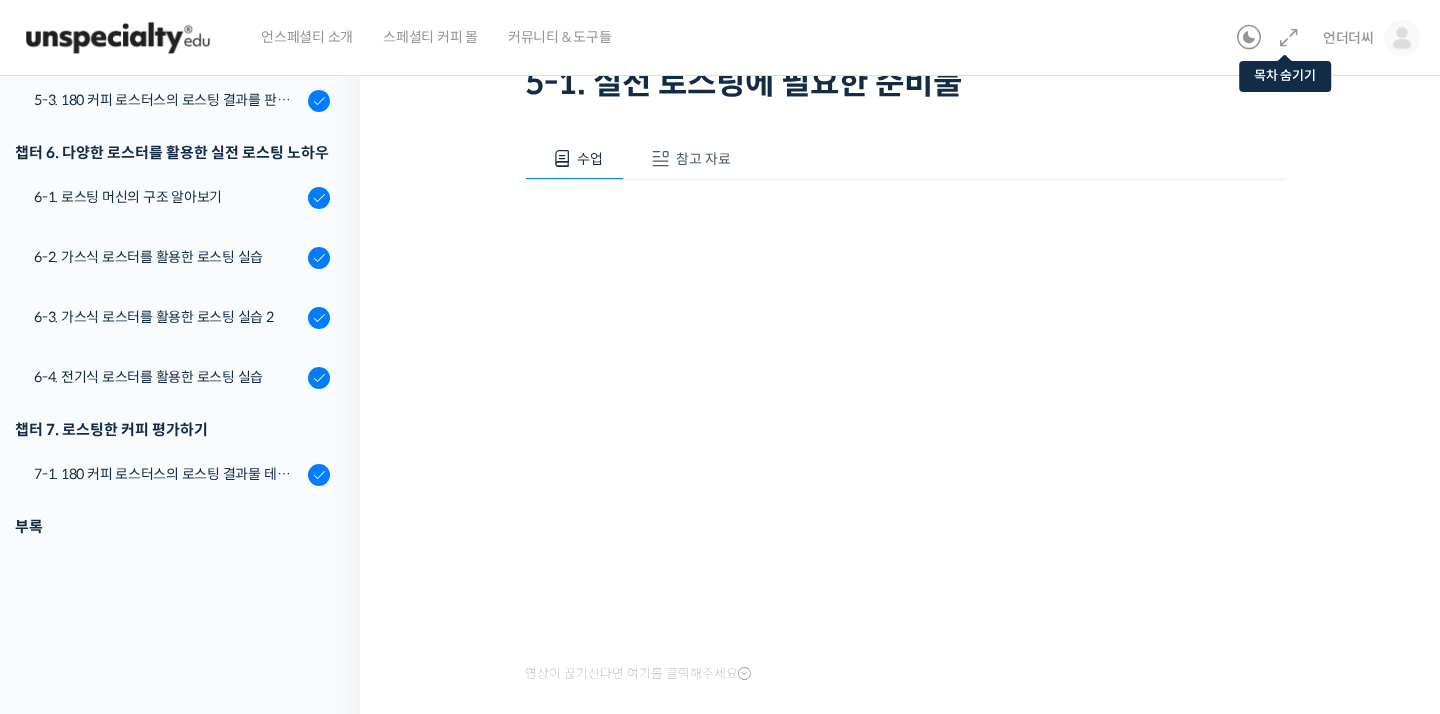 click at bounding box center (1289, 38) 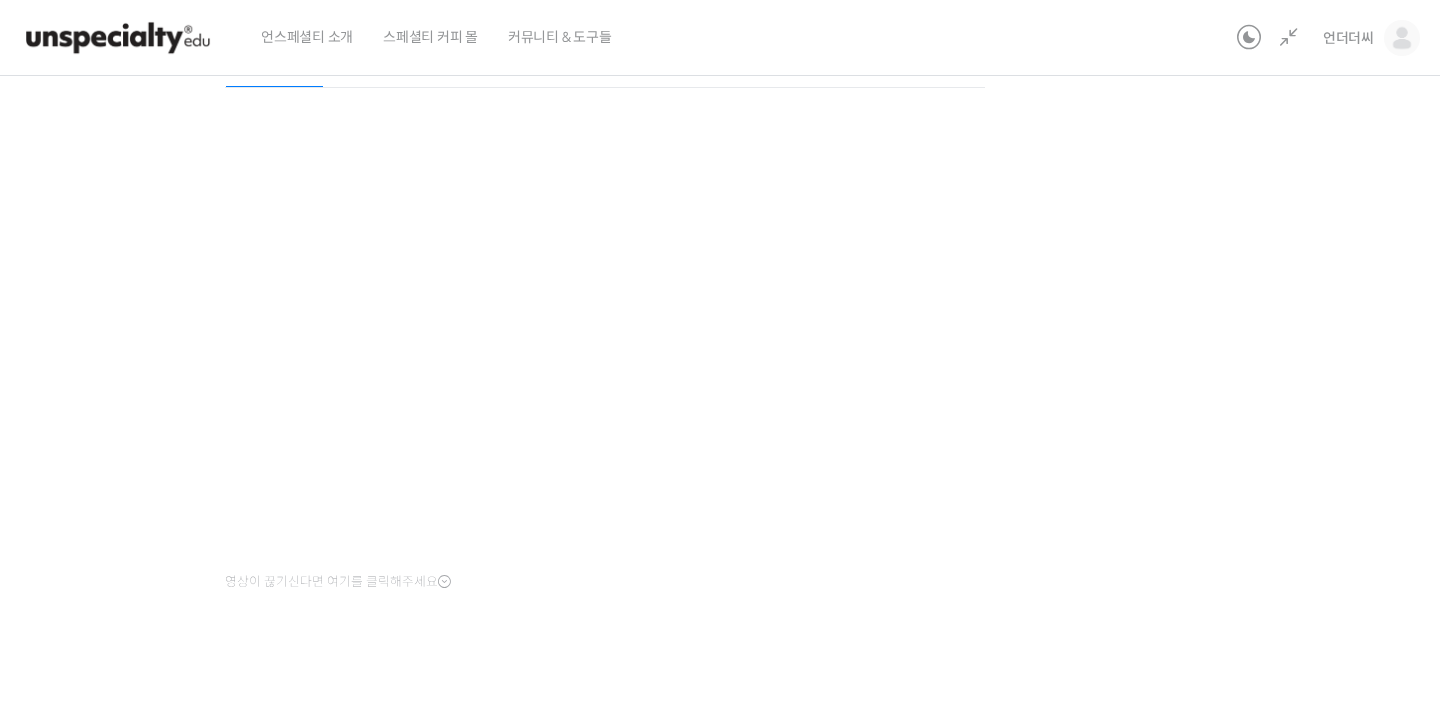 scroll, scrollTop: 265, scrollLeft: 0, axis: vertical 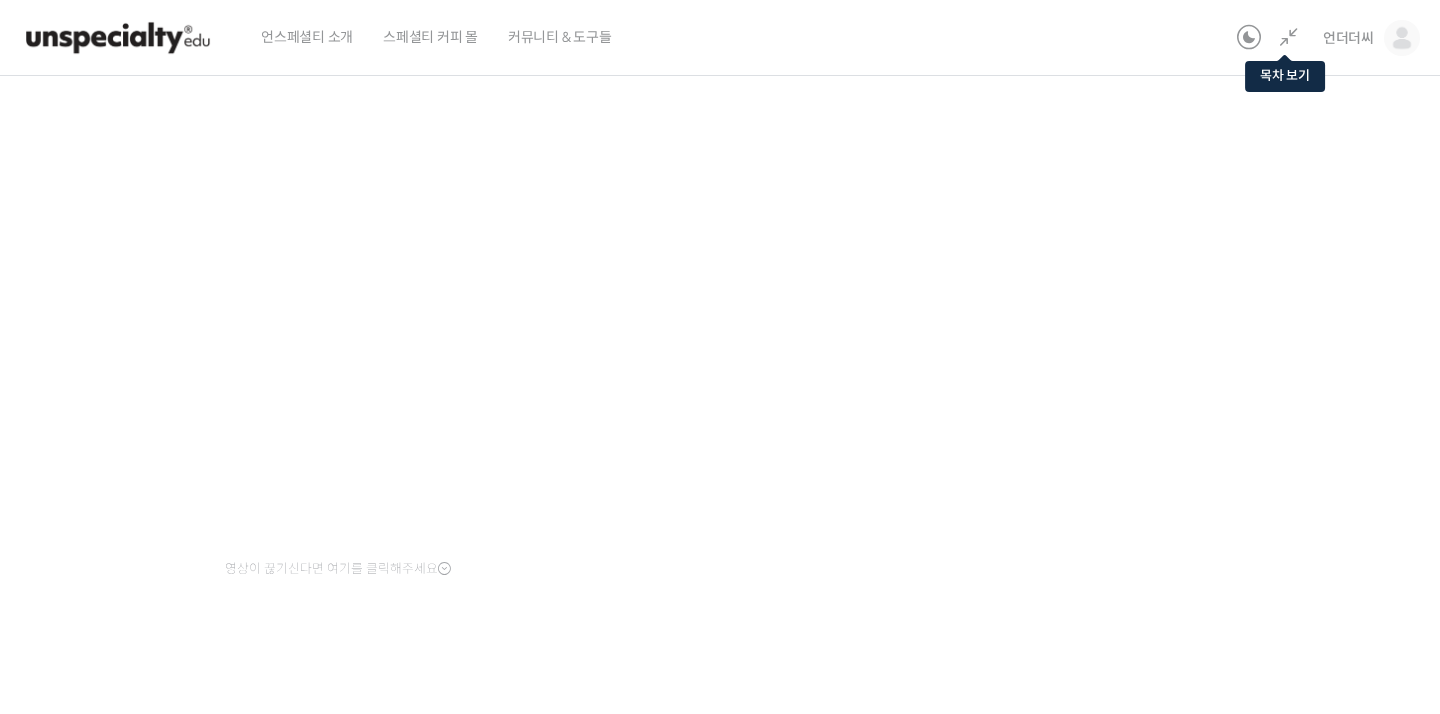 click at bounding box center [1289, 38] 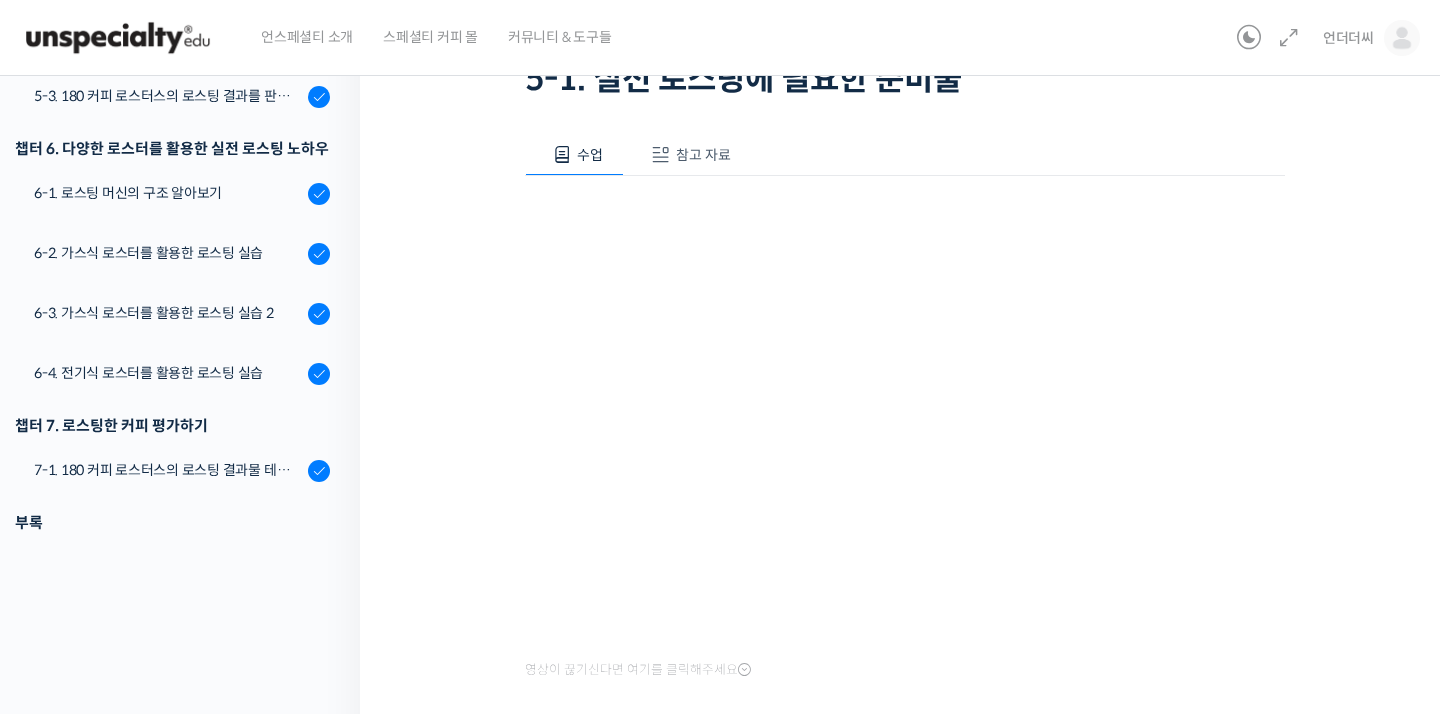 scroll, scrollTop: 0, scrollLeft: 0, axis: both 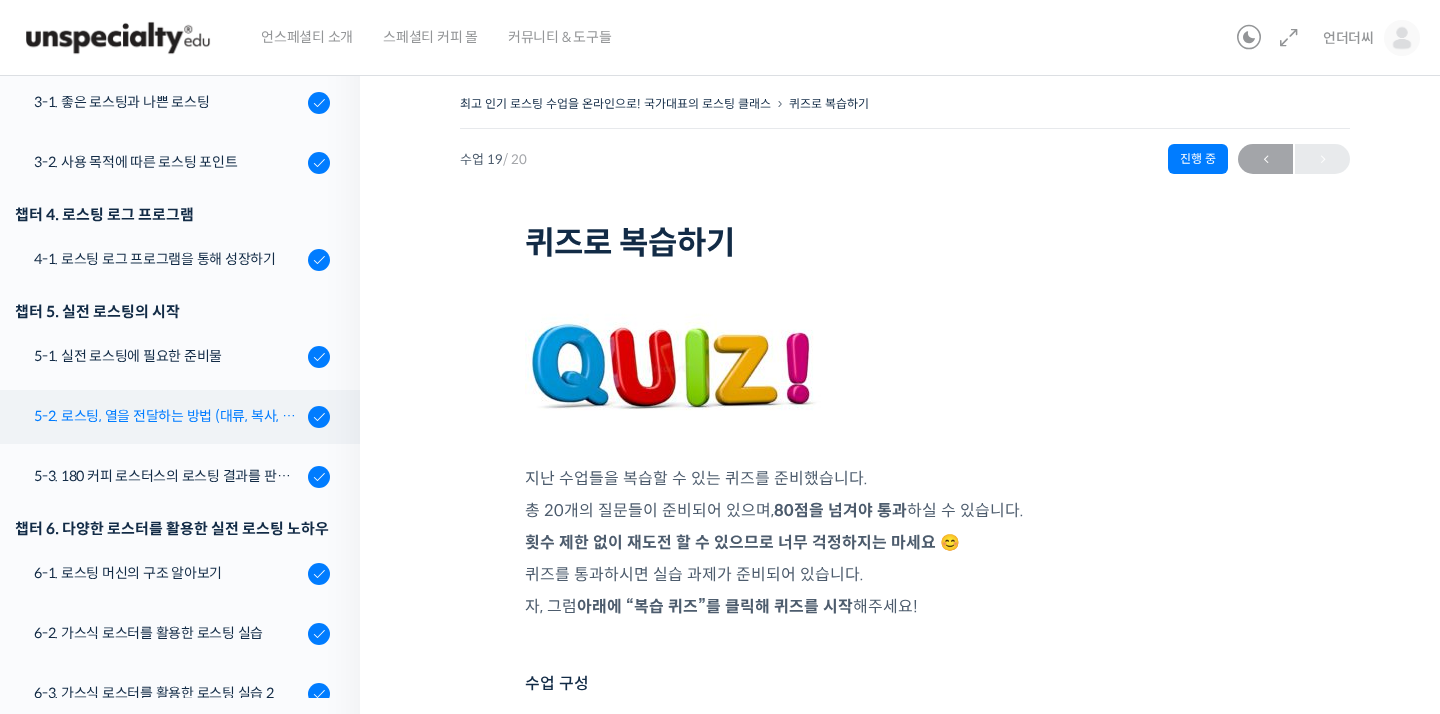 click on "5-2. 로스팅, 열을 전달하는 방법 (대류, 복사, 전도)" at bounding box center (168, 416) 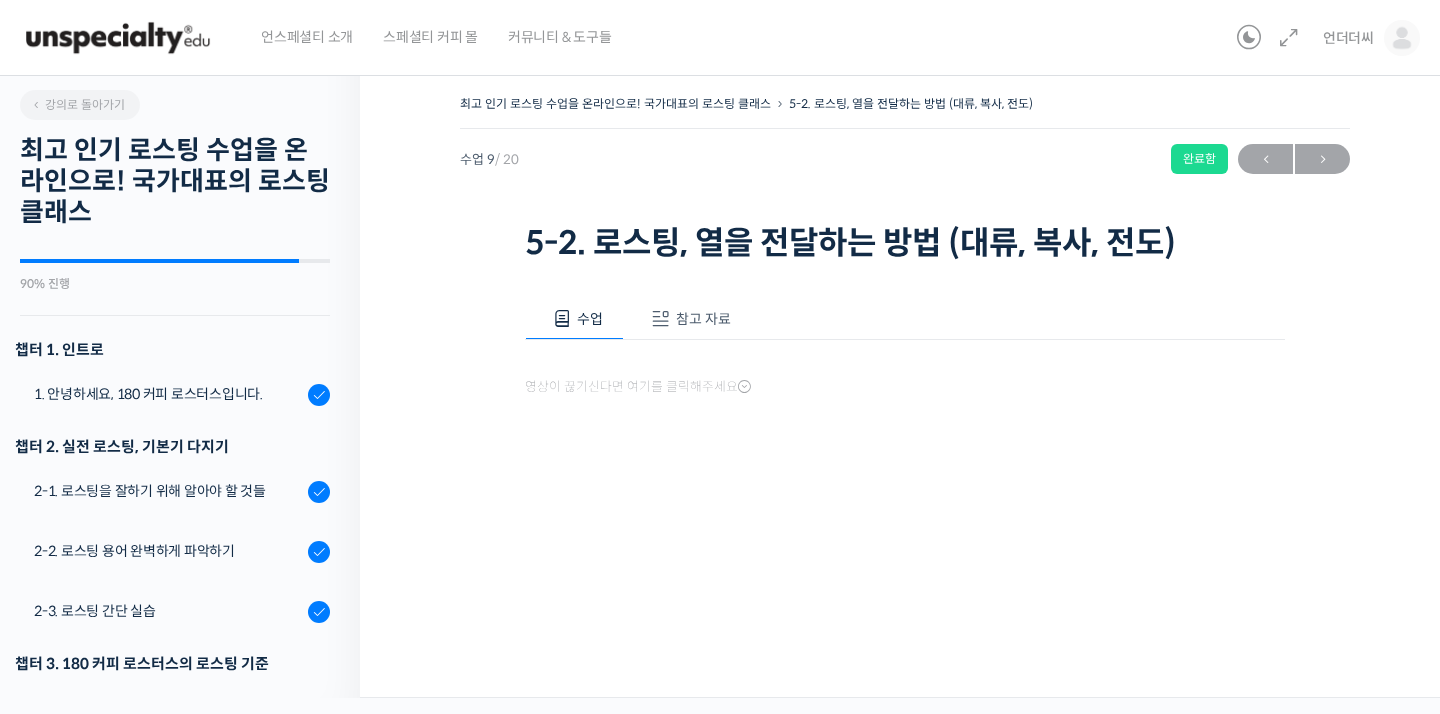 scroll, scrollTop: 0, scrollLeft: 0, axis: both 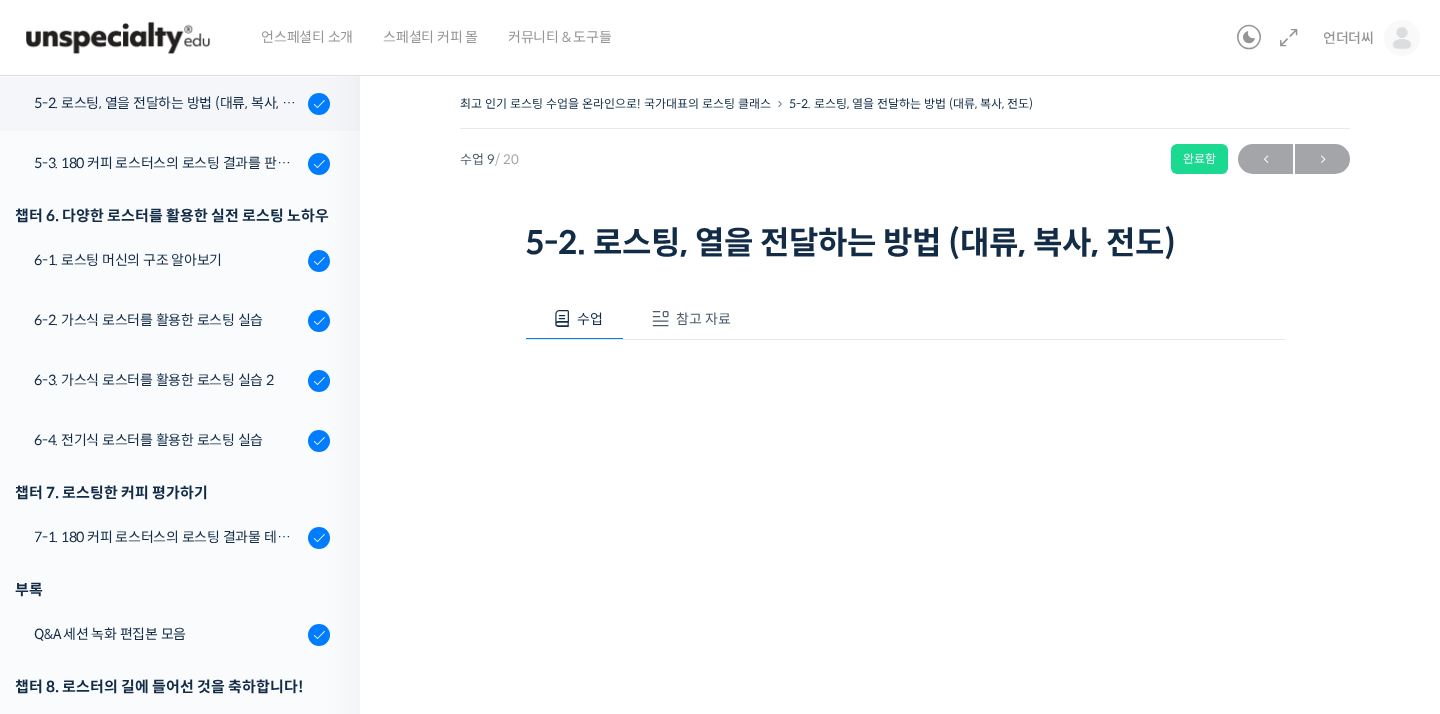 click on "언더더씨
언더더씨
[USERNAME]
내가 등록한 강의
나의 자격증
수강생 그룹
내가 참여한 게시글
내 계정
로그아웃" at bounding box center [1324, 38] 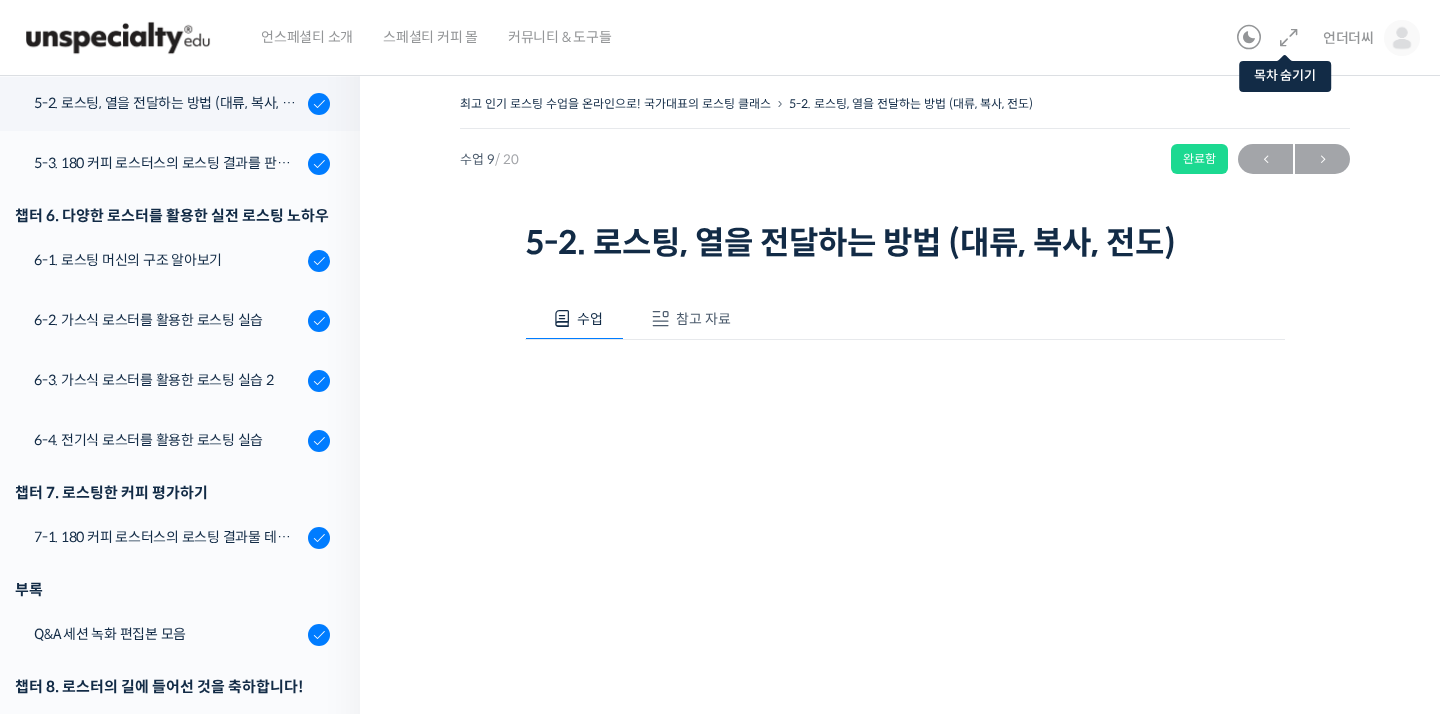 click at bounding box center [1289, 38] 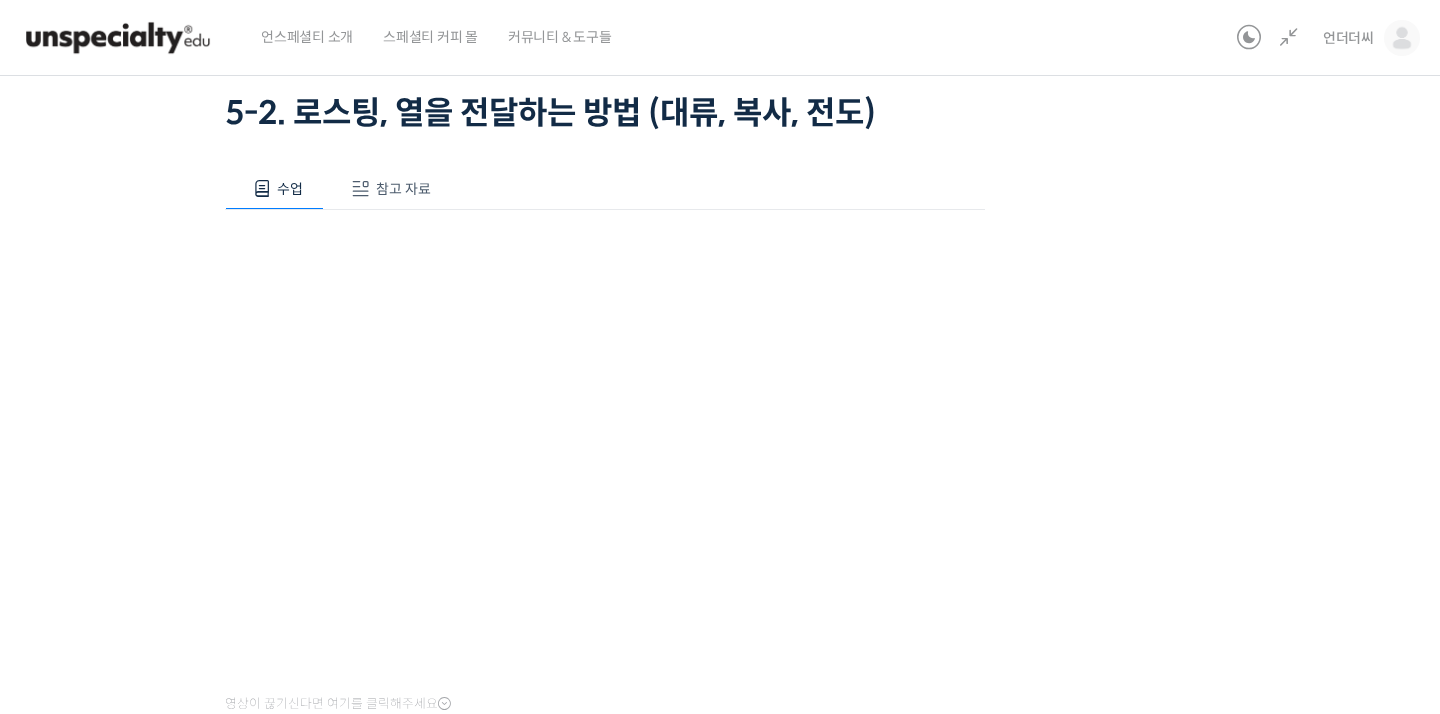 scroll, scrollTop: 265, scrollLeft: 0, axis: vertical 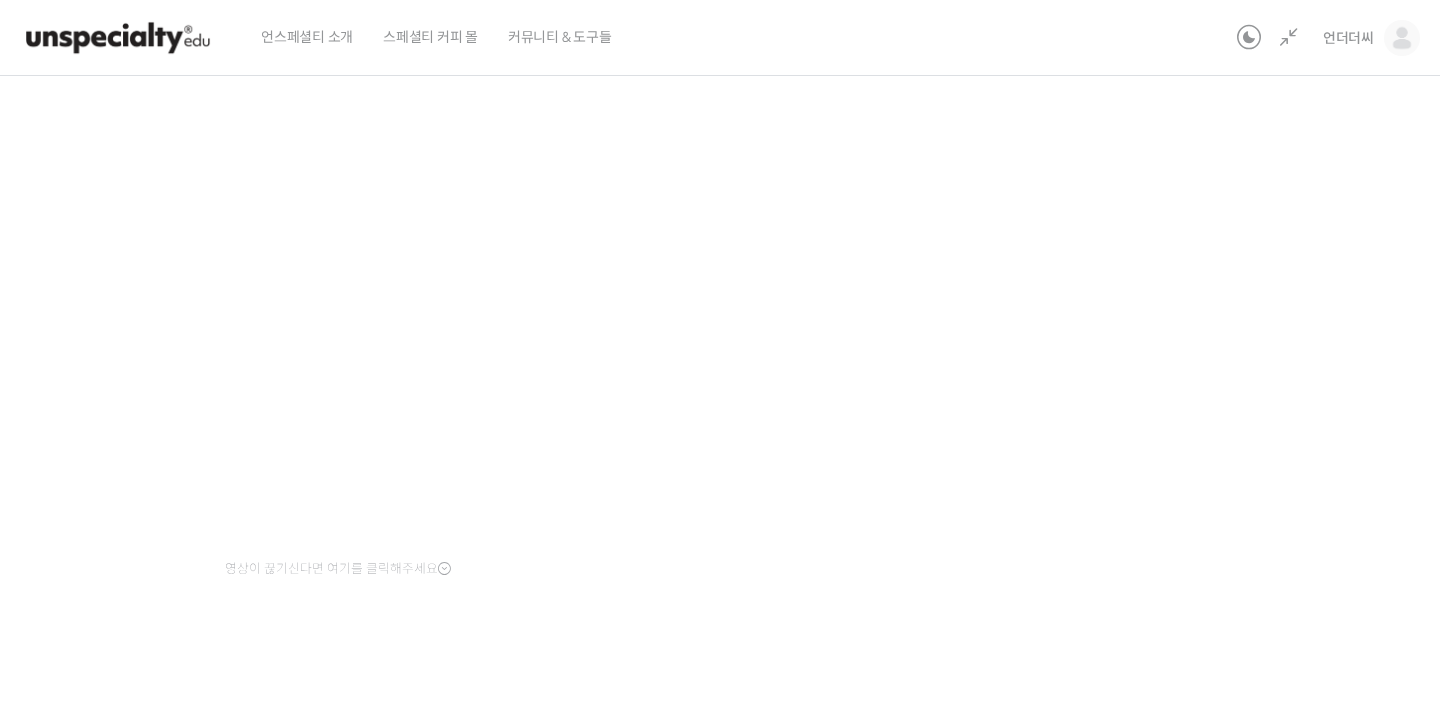 click on "수업
참고 자료
영상이 끊기신다면 여기를 클릭해주세요
PPT 수업 자료 (클릭하시면 새 창에서 열립니다)" at bounding box center [605, 339] 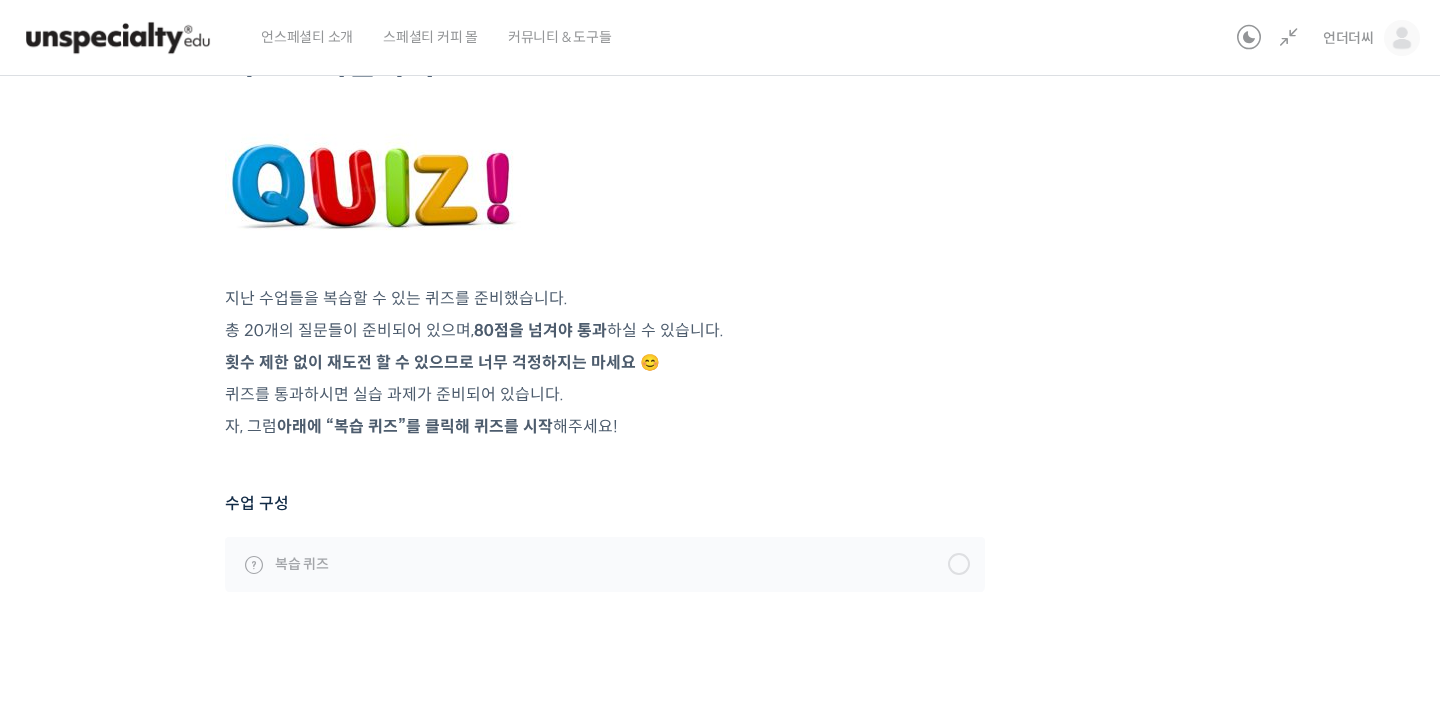 scroll, scrollTop: 0, scrollLeft: 0, axis: both 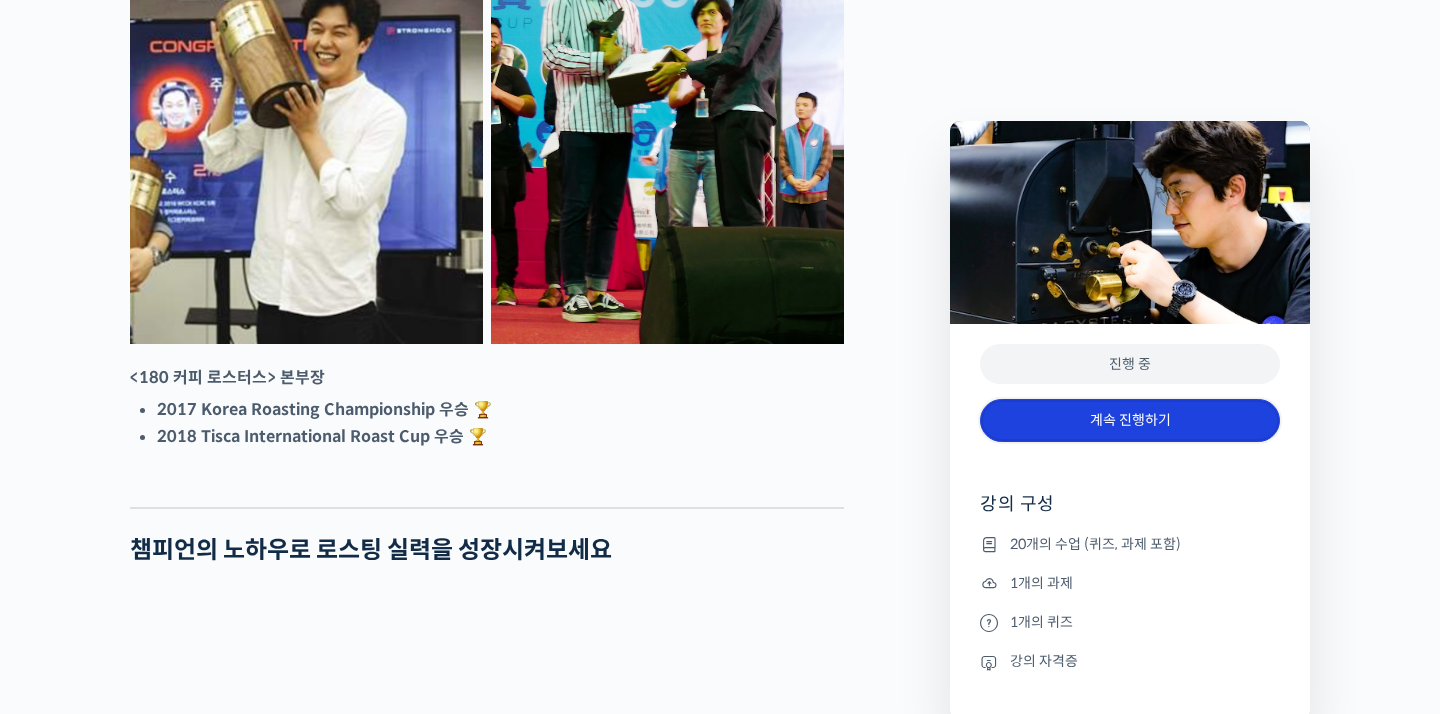 click on "계속 진행하기" at bounding box center (1130, 420) 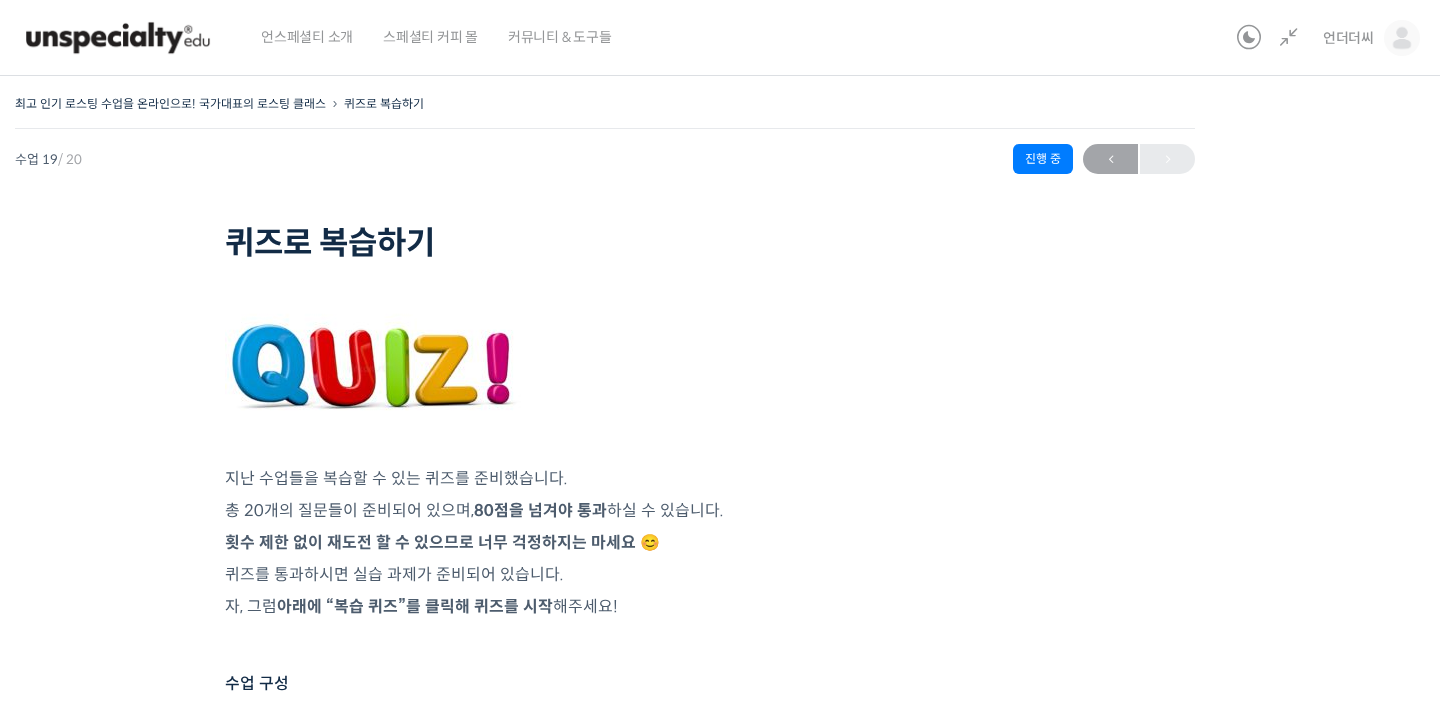 scroll, scrollTop: 0, scrollLeft: 0, axis: both 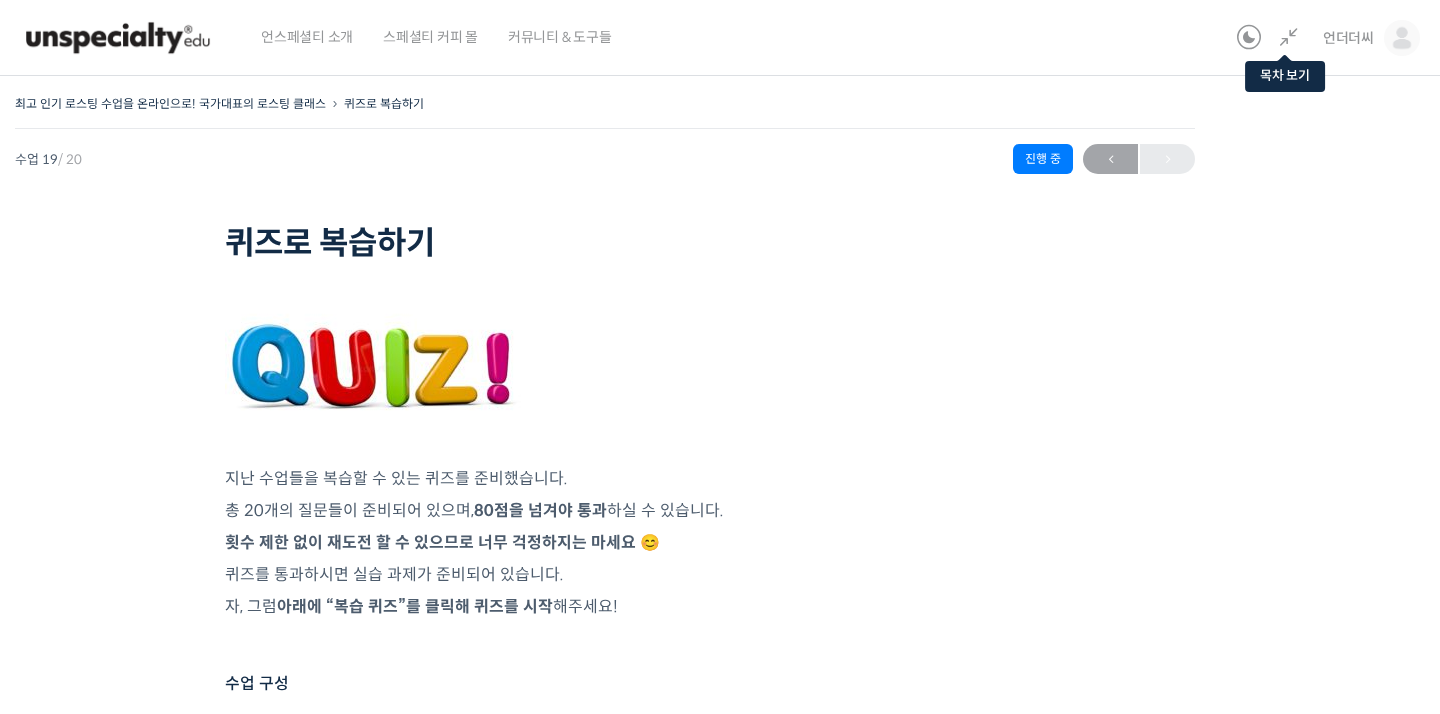 click at bounding box center [1289, 38] 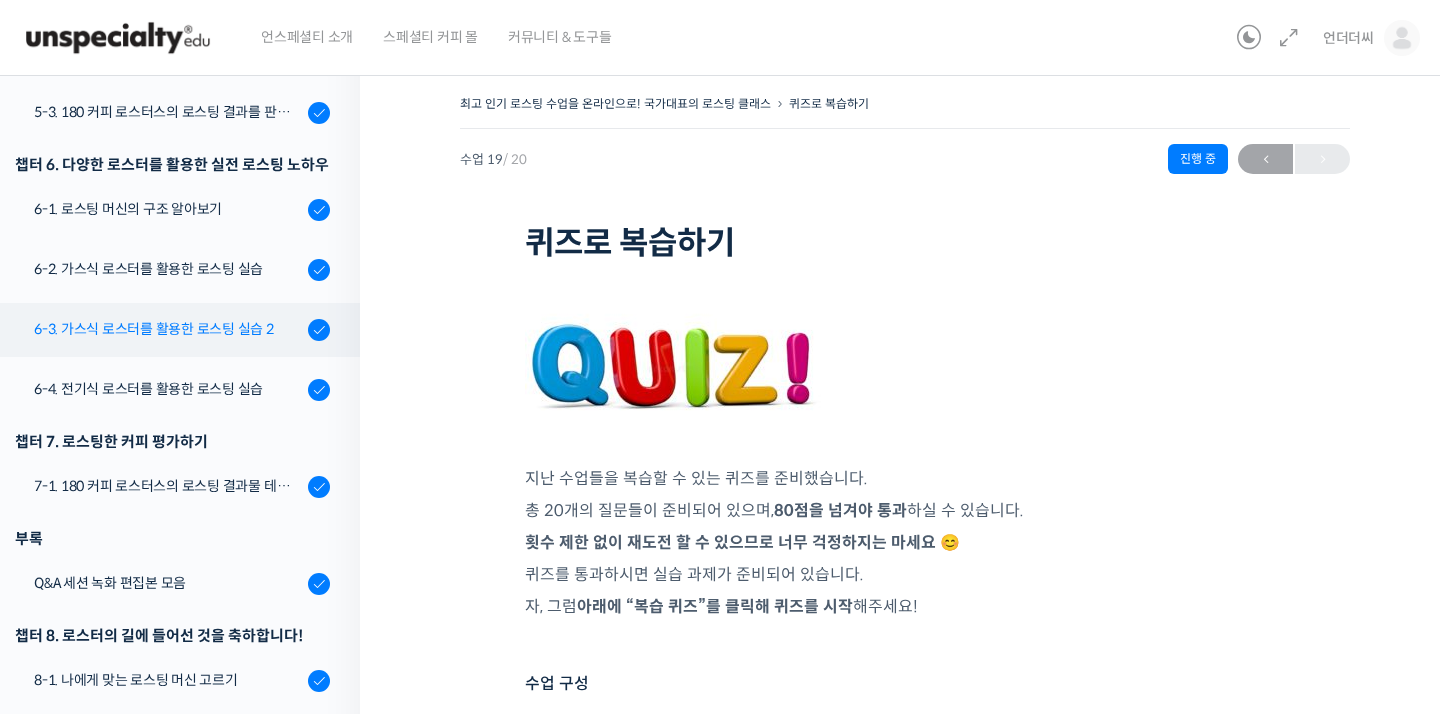 click on "6-3. 가스식 로스터를 활용한 로스팅 실습 2" at bounding box center (168, 329) 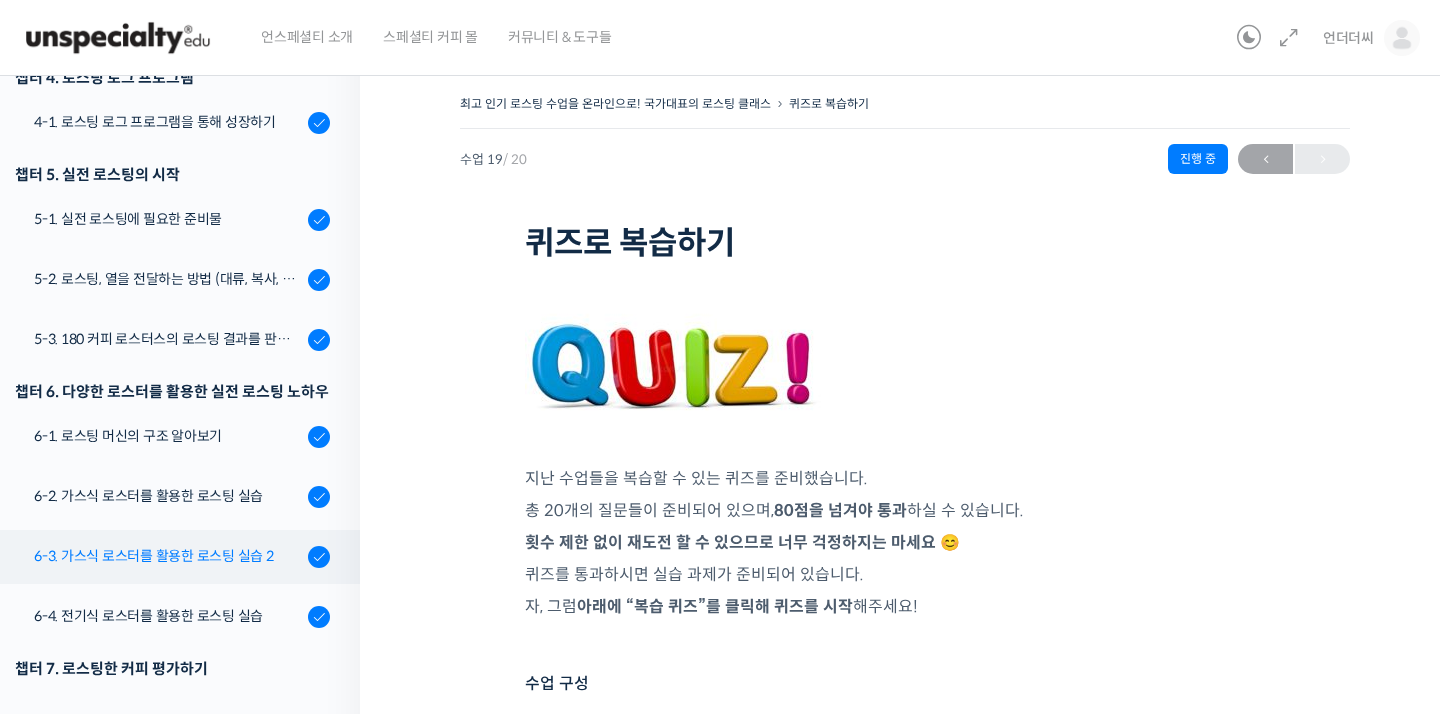 scroll, scrollTop: 727, scrollLeft: 0, axis: vertical 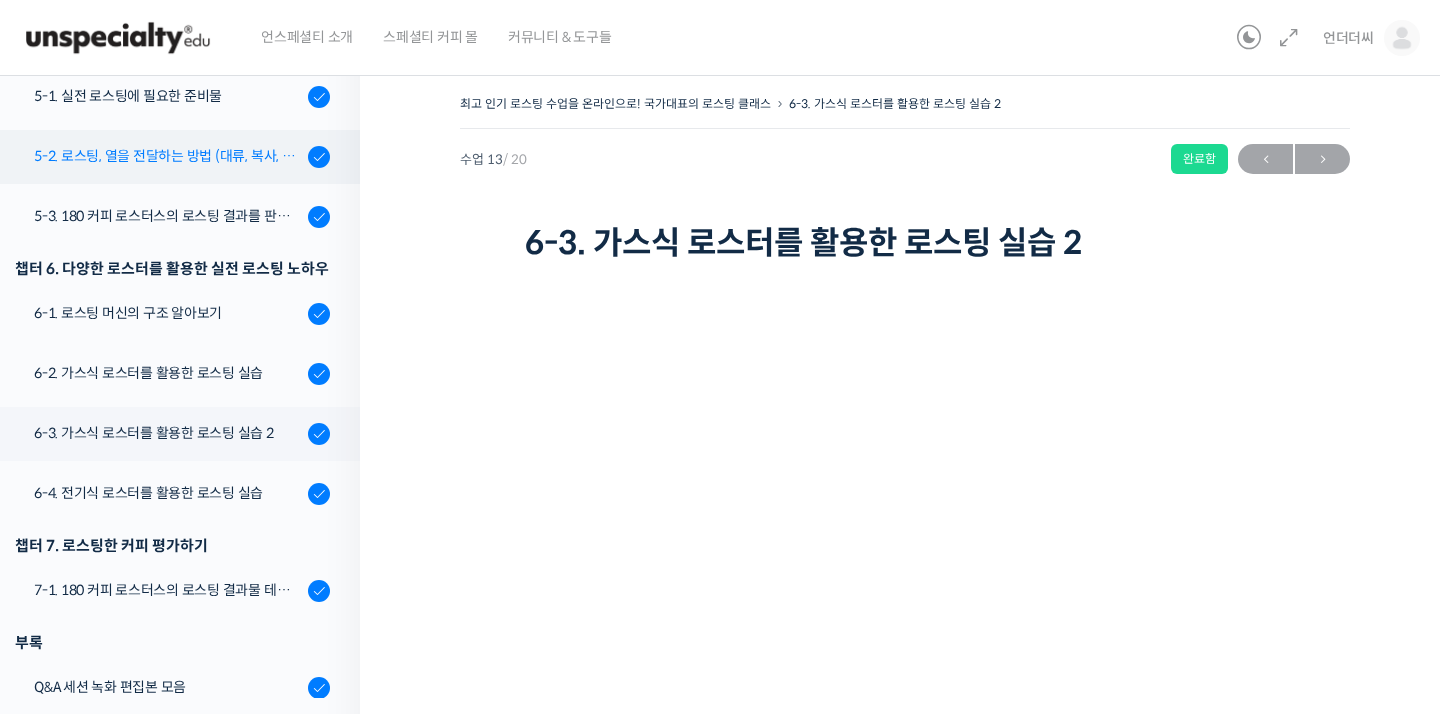 click on "5-2. 로스팅, 열을 전달하는 방법 (대류, 복사, 전도)" at bounding box center [168, 156] 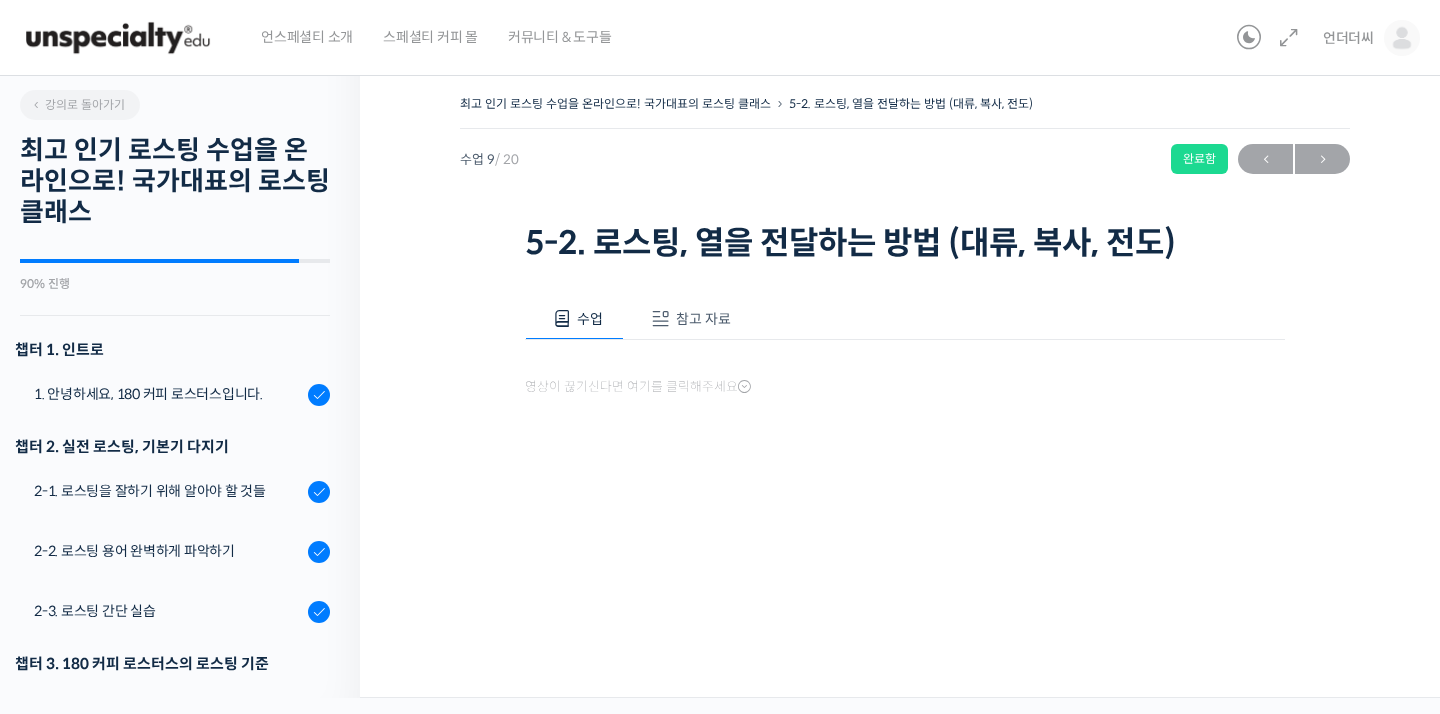 scroll, scrollTop: 0, scrollLeft: 0, axis: both 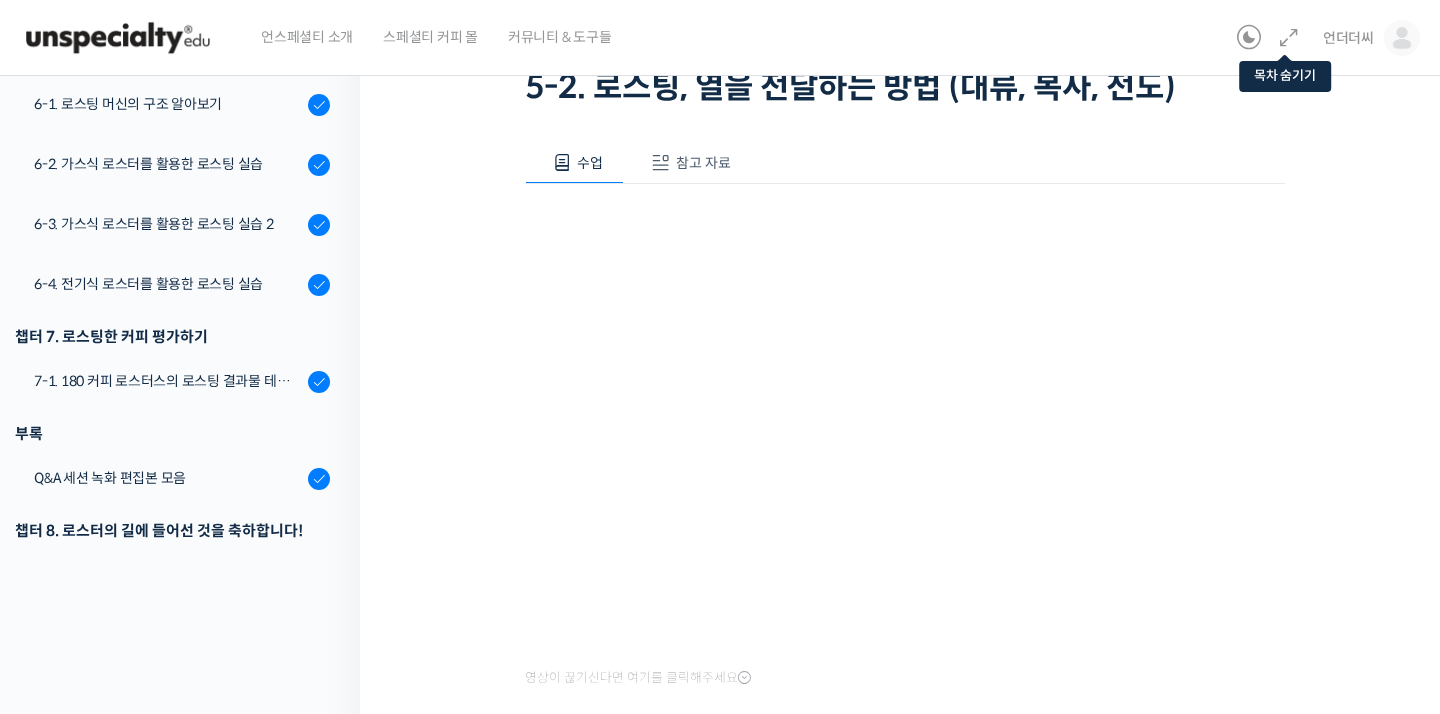 click at bounding box center (1289, 38) 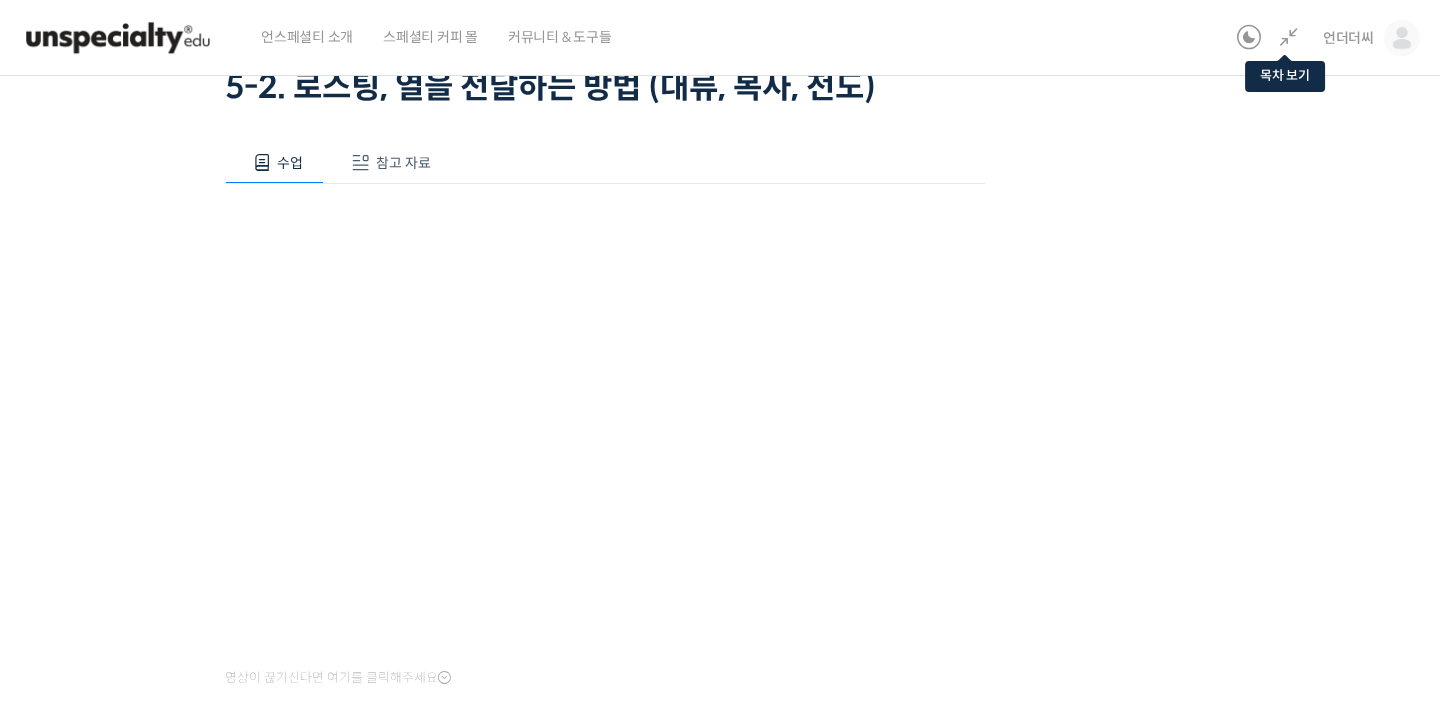click at bounding box center (1289, 38) 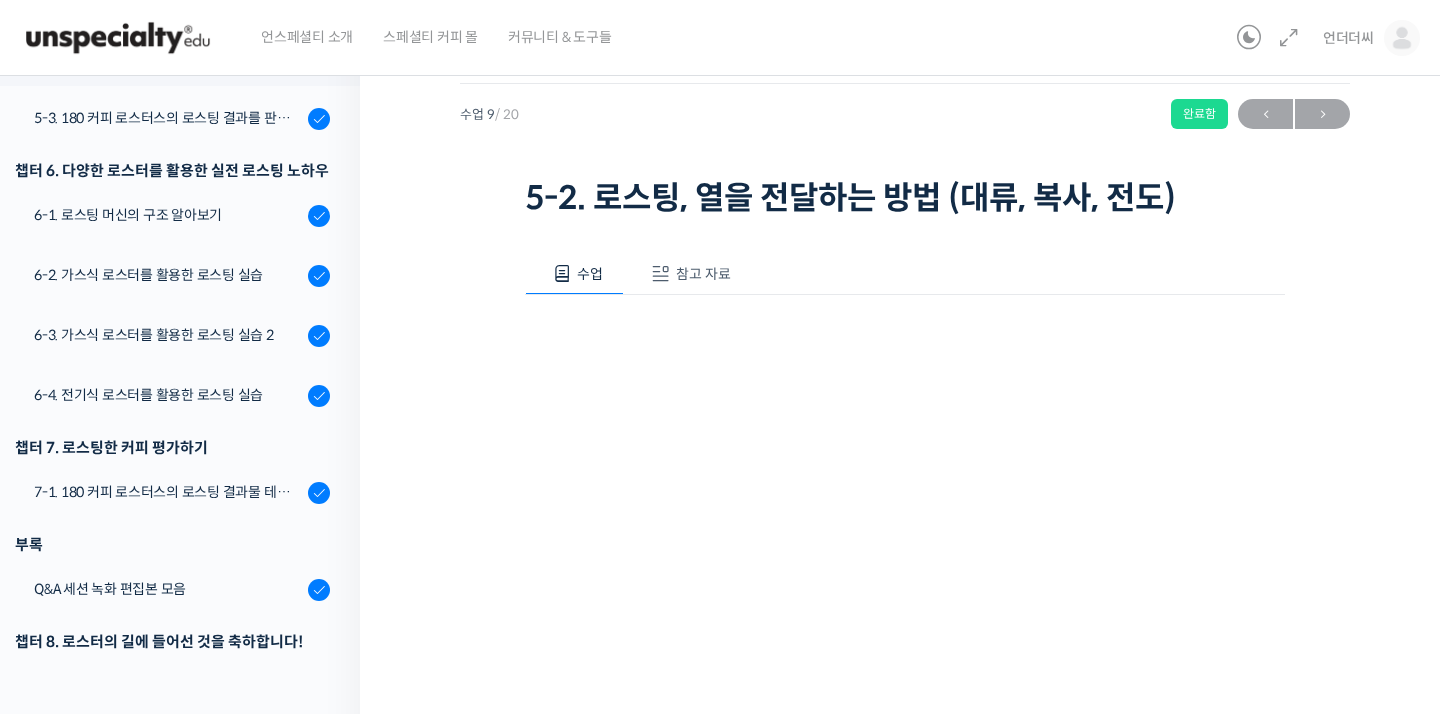 scroll, scrollTop: 0, scrollLeft: 0, axis: both 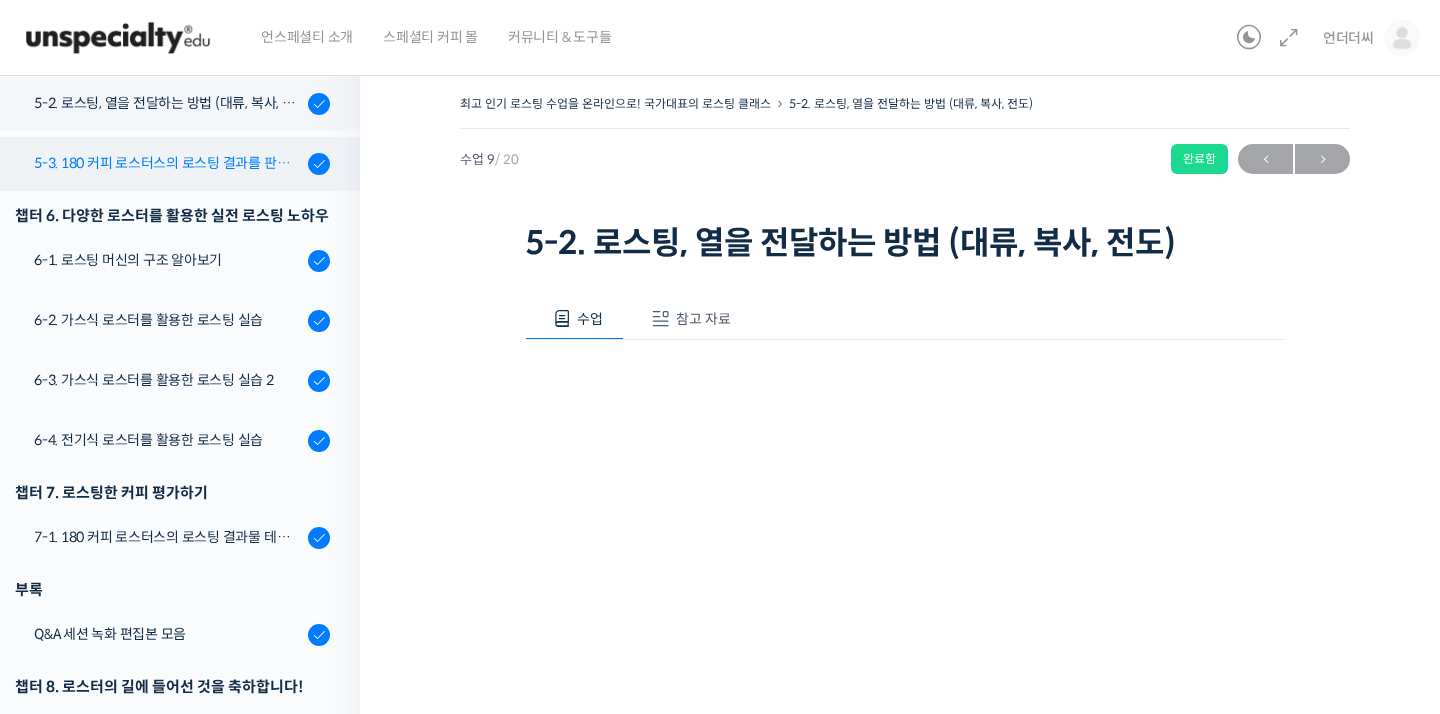 click on "5-3. 180 커피 로스터스의 로스팅 결과를 판단하는 노하우" at bounding box center [168, 163] 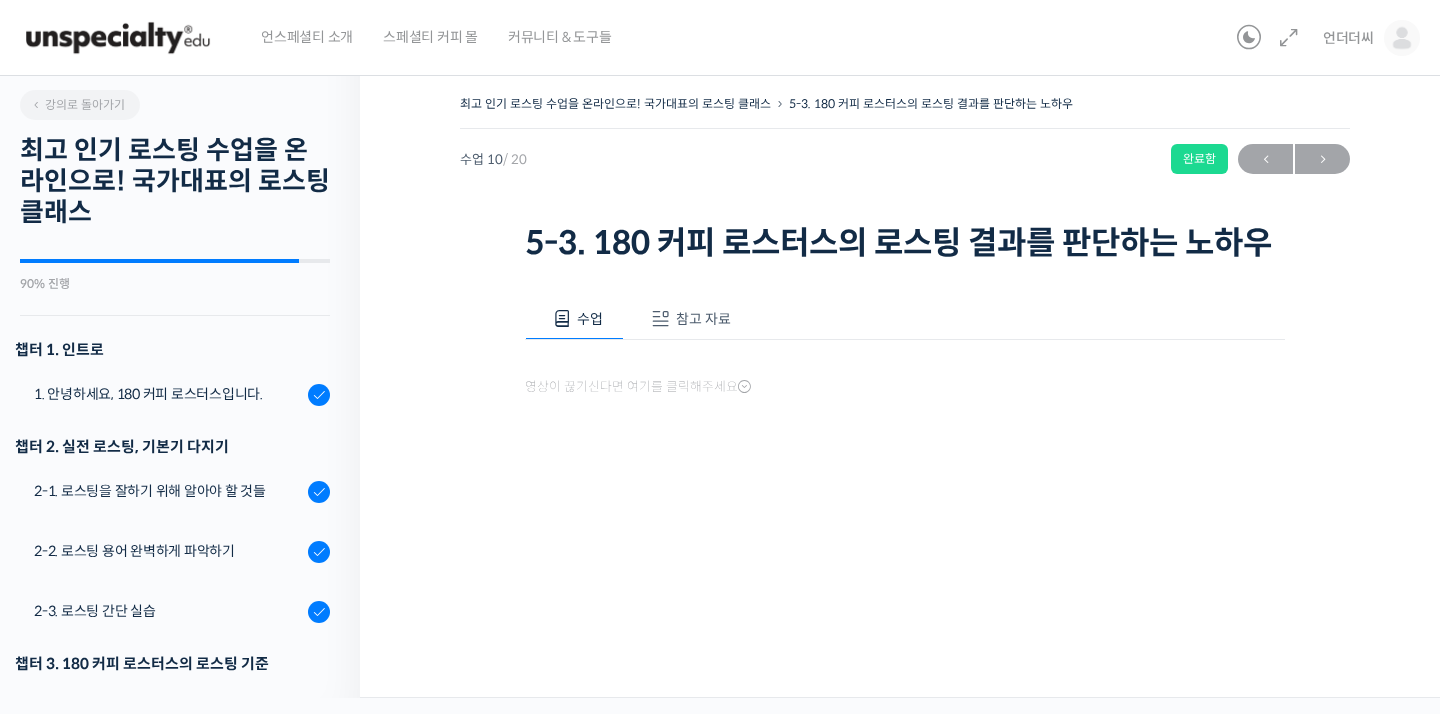 scroll, scrollTop: 0, scrollLeft: 0, axis: both 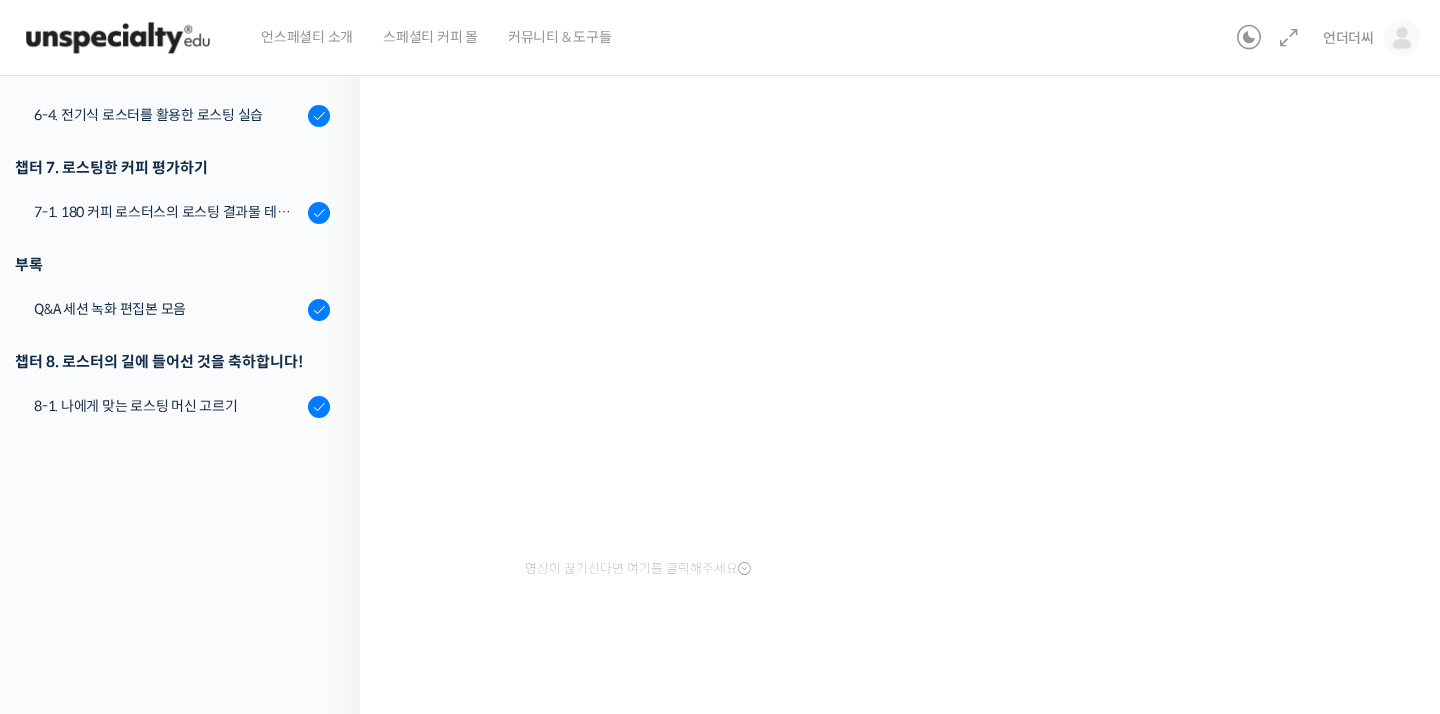 click at bounding box center (1289, 38) 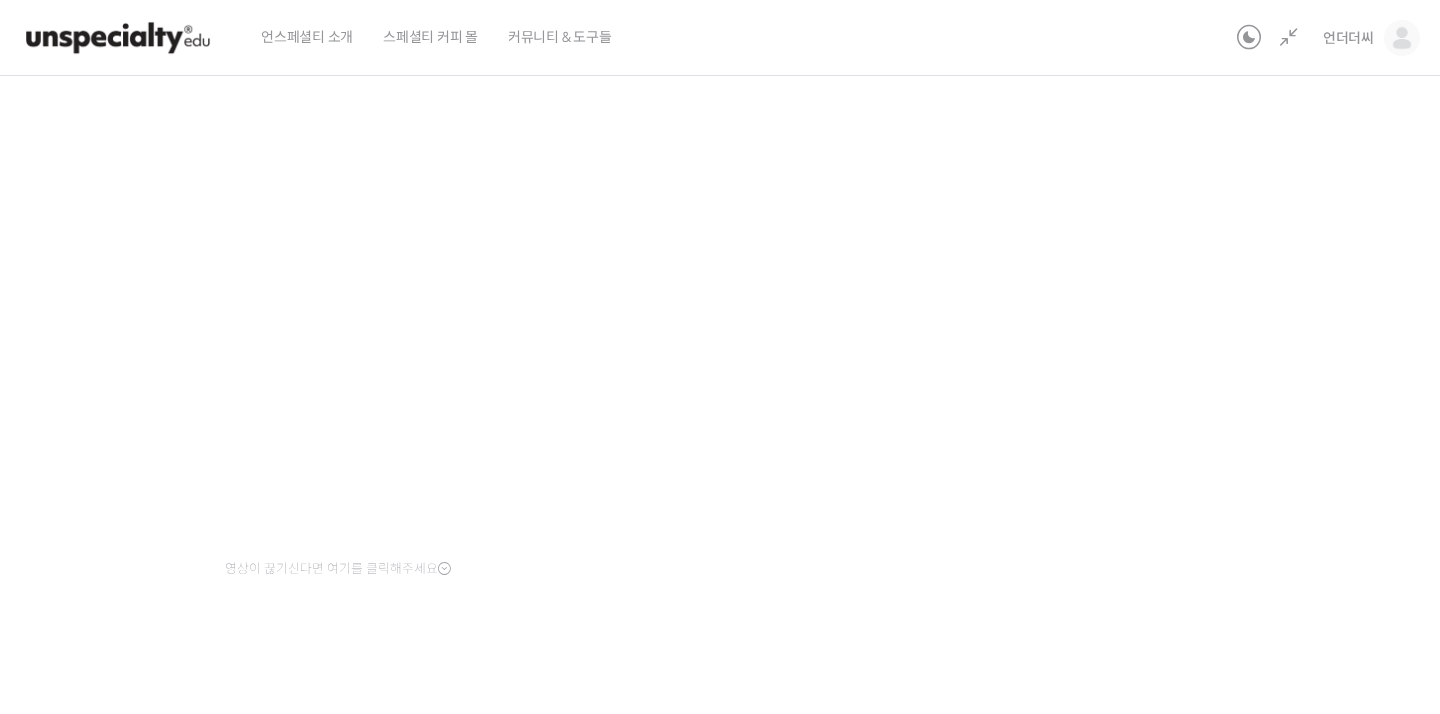 click on "수업
참고 자료
영상이 끊기신다면 여기를 클릭해주세요
챕터 5-3 PPT 수업 자료 (클릭하시면 새 창에서 열립니다)
처음부터 반복해서 들으실 분들을 위해 통합본을 준비했습니다.  * 파일 용량이 상대적으로 크기 때문에, 로딩에 시간이 다소 소요될 수 있습니다.
챕터 2~5 PPT 수업 자료 (클릭하시면 새 창에서 열립니다)" at bounding box center (605, 339) 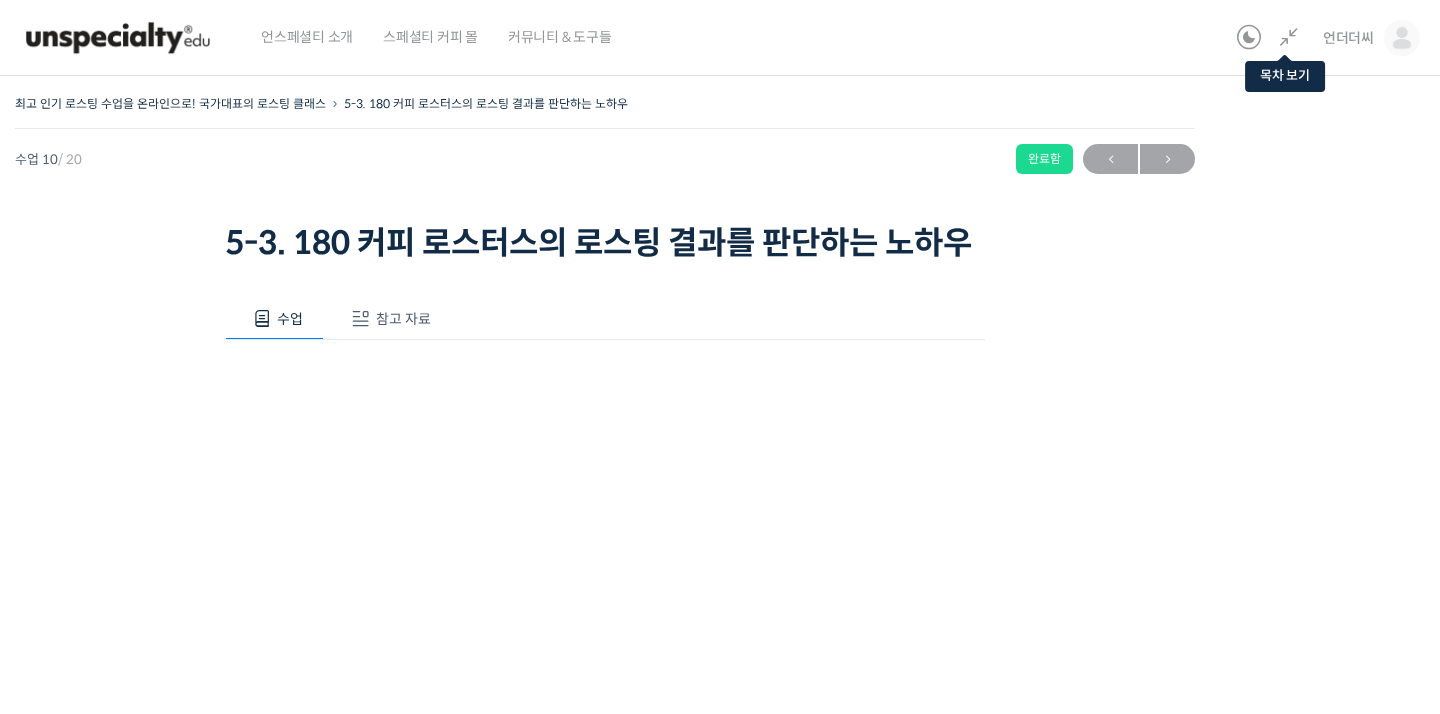 click at bounding box center (1289, 38) 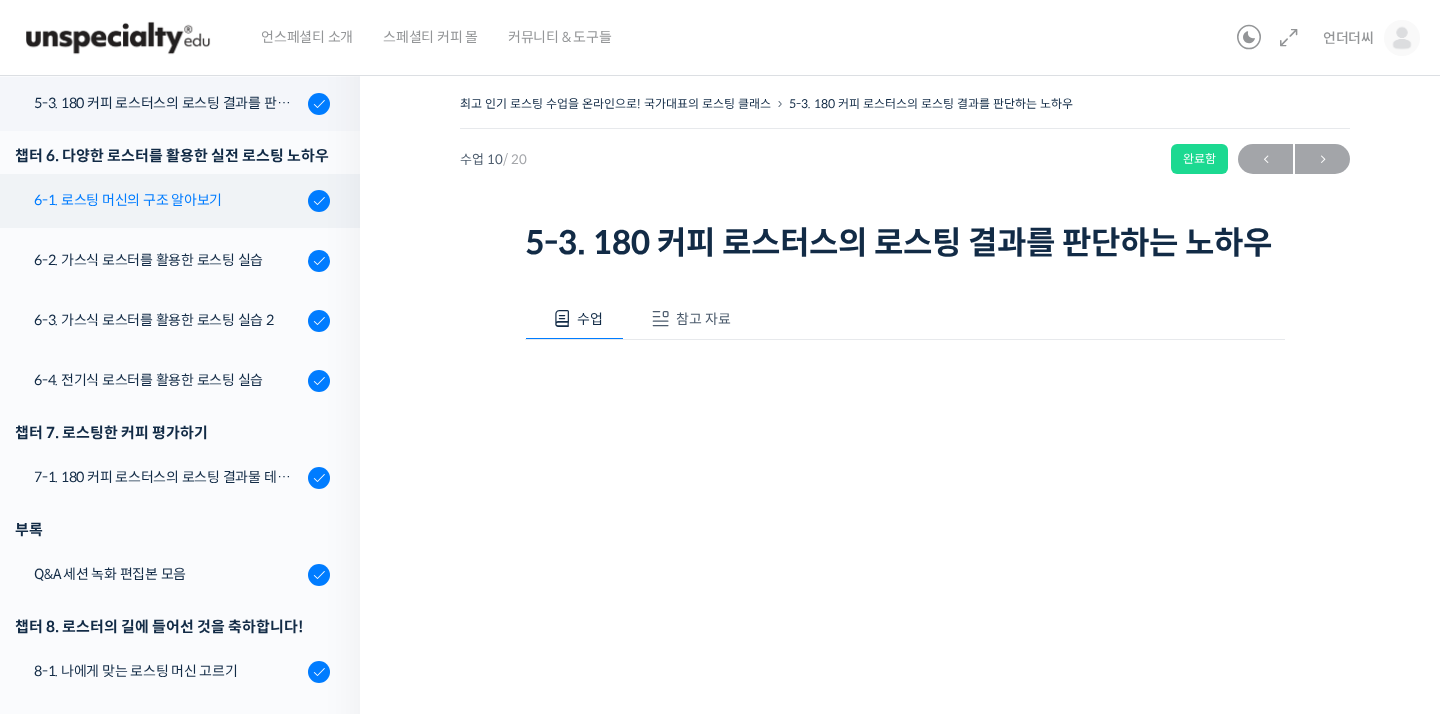 click on "6-1. 로스팅 머신의 구조 알아보기" at bounding box center [168, 200] 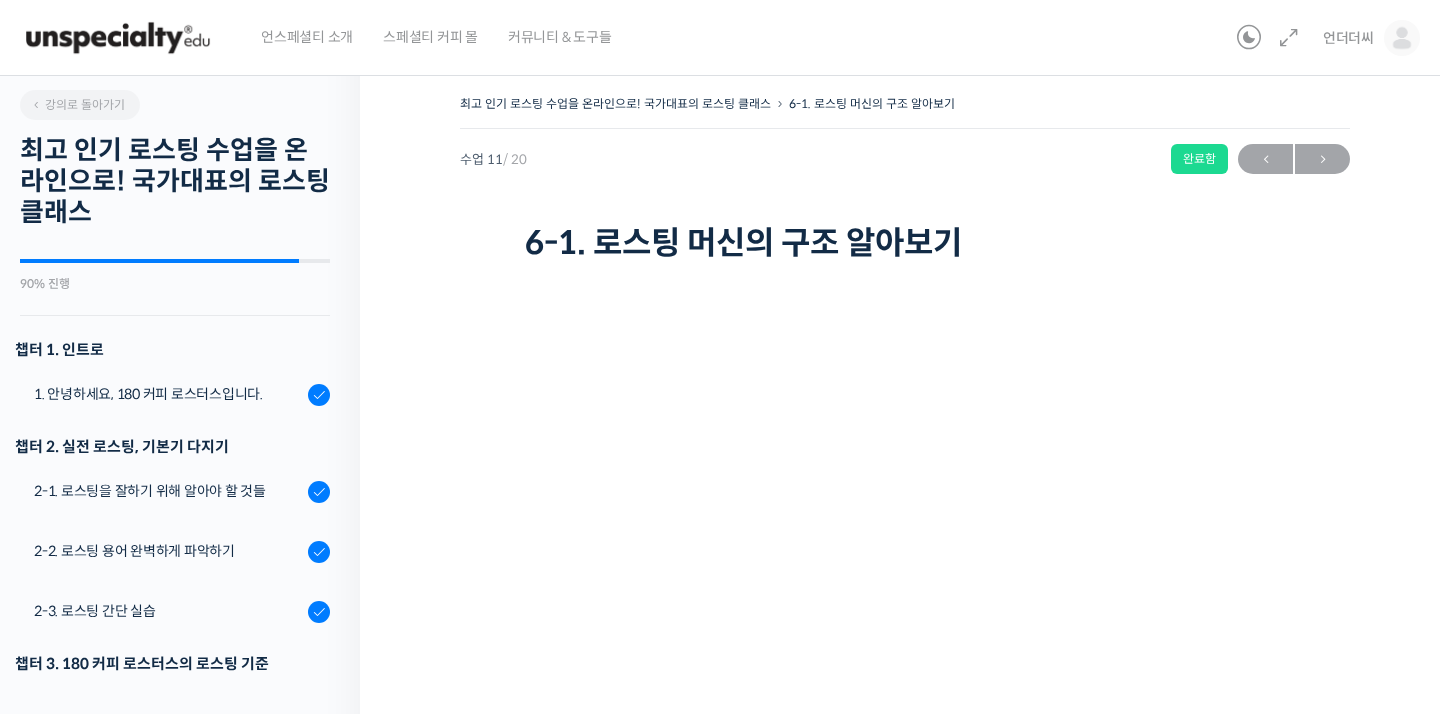 scroll, scrollTop: 0, scrollLeft: 0, axis: both 